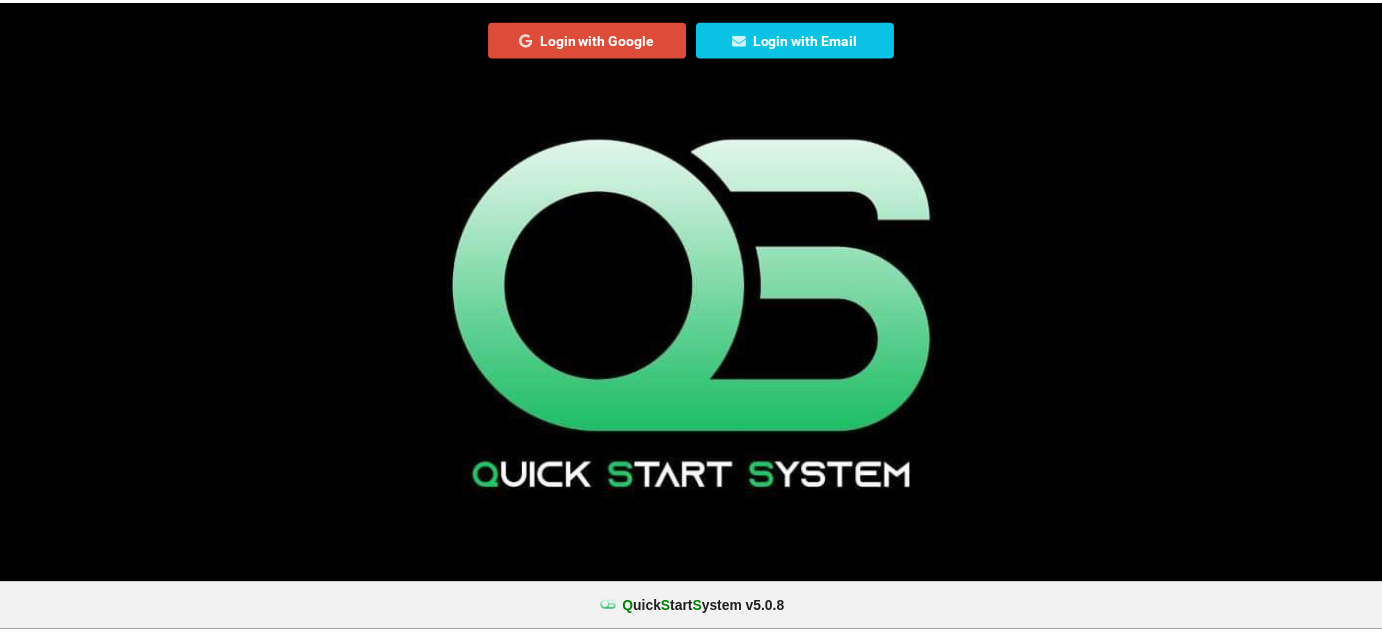 scroll, scrollTop: 0, scrollLeft: 0, axis: both 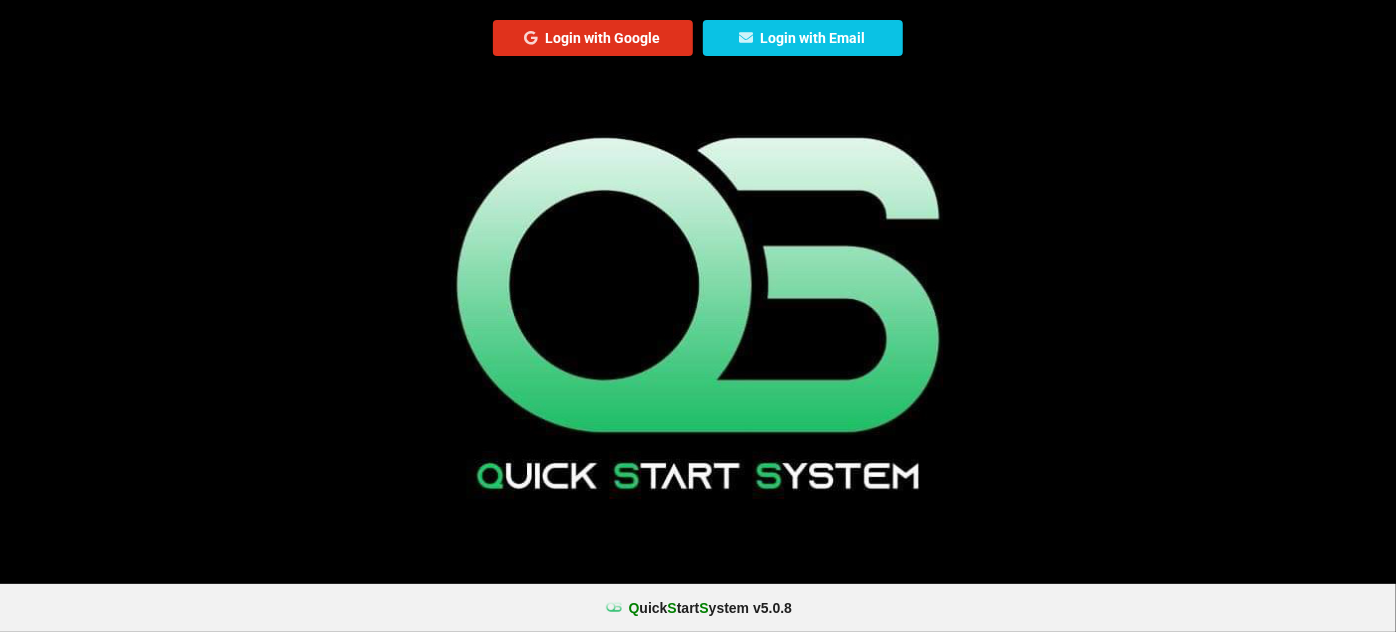 click on "Login with Google" at bounding box center (593, 38) 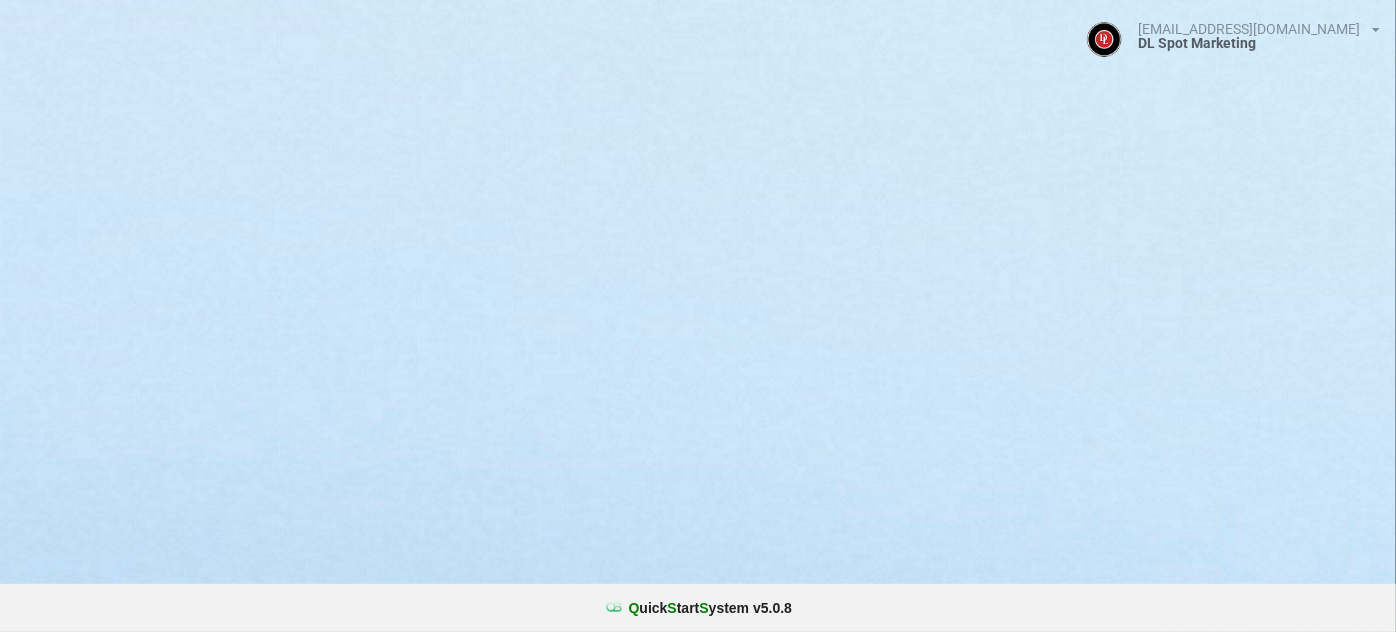 select on "25" 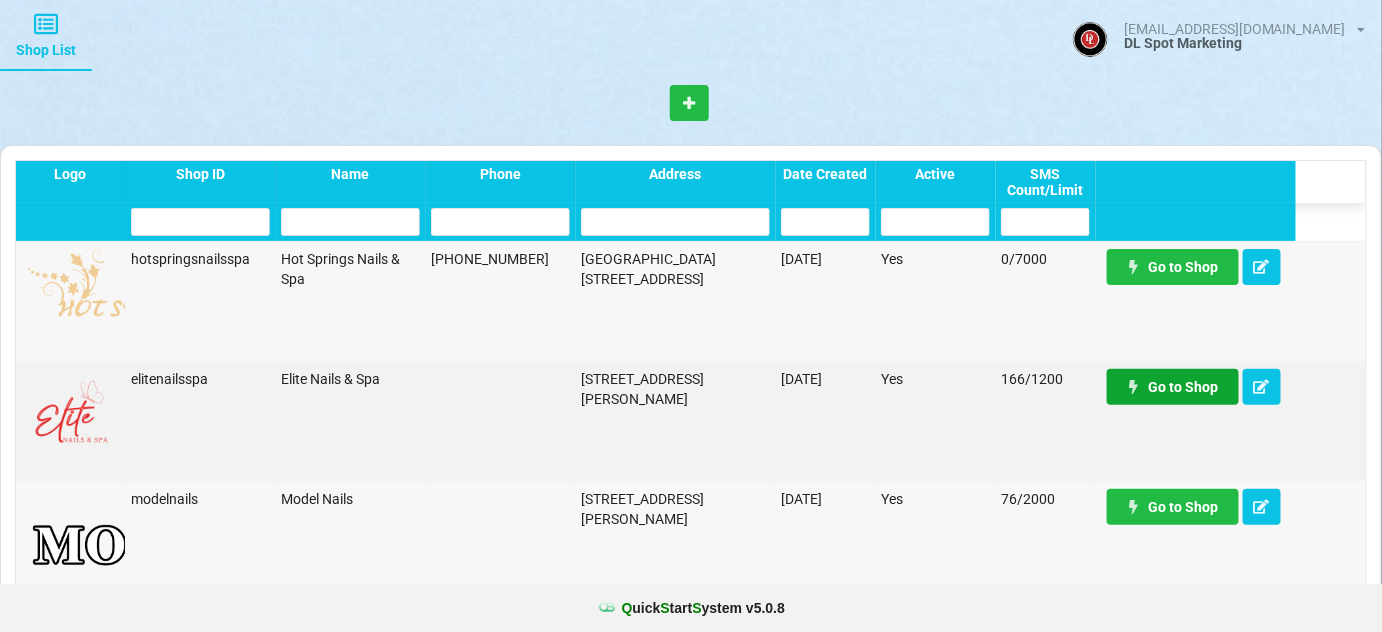 click on "Go to Shop" at bounding box center (1173, 387) 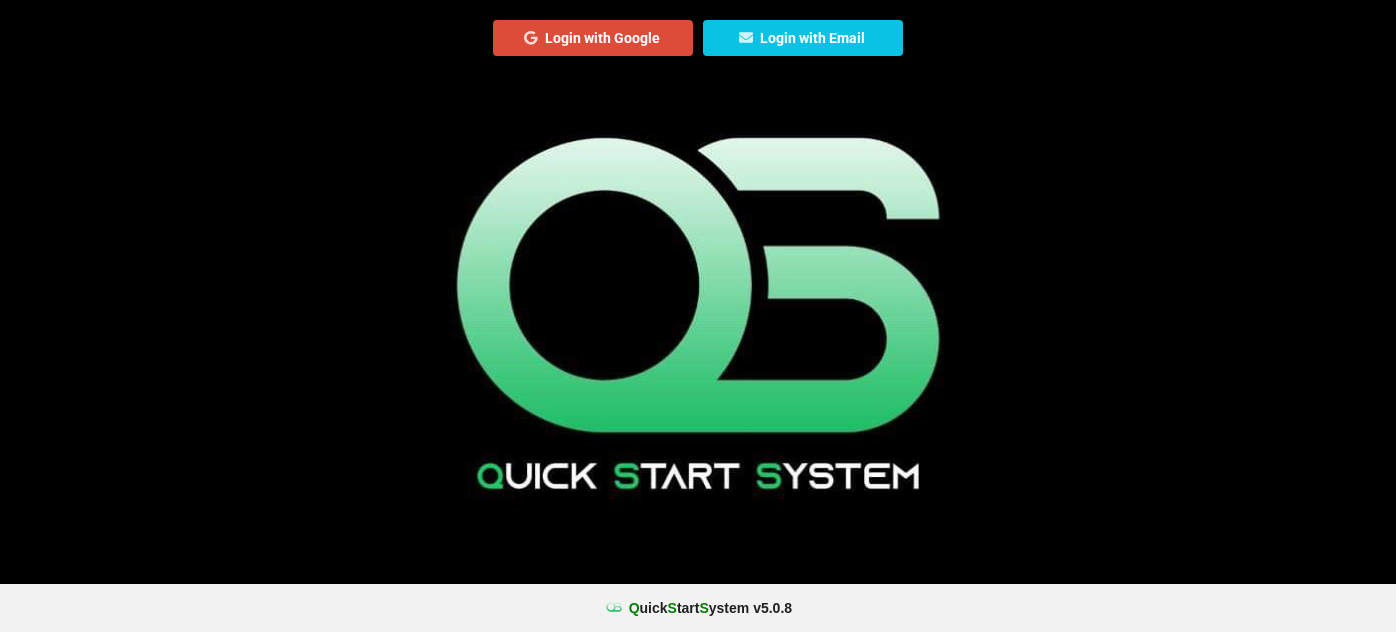 scroll, scrollTop: 0, scrollLeft: 0, axis: both 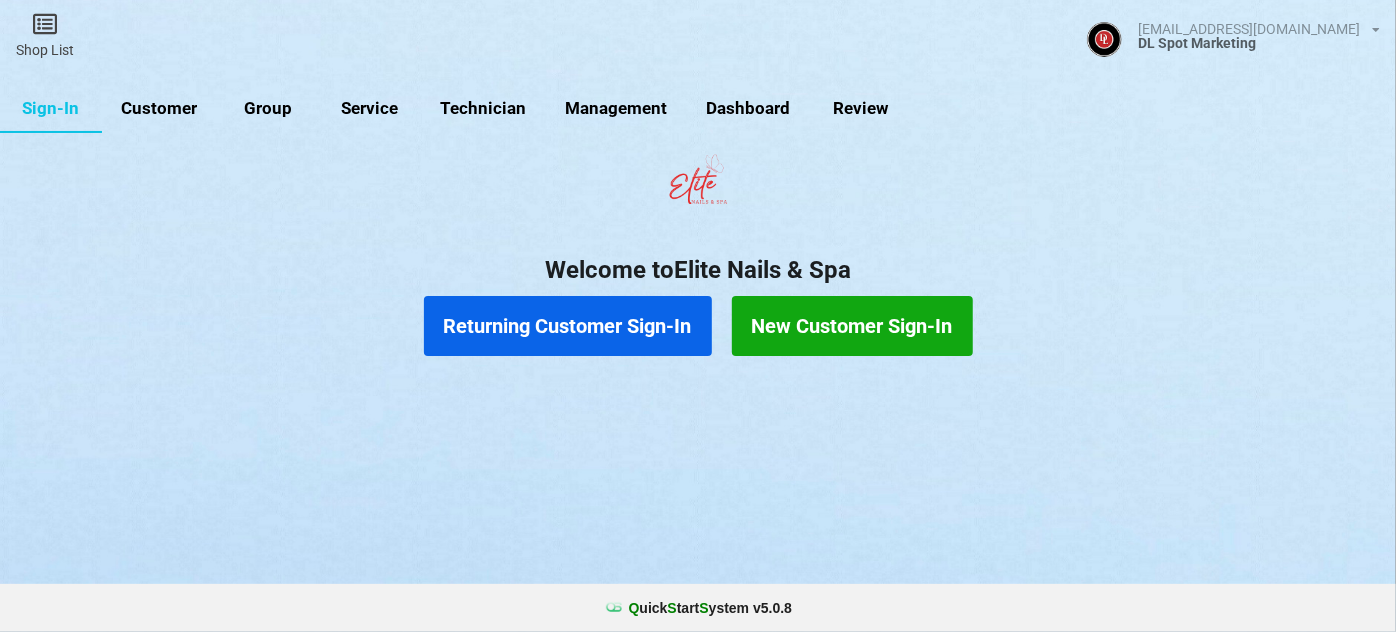 click on "Customer" at bounding box center (159, 109) 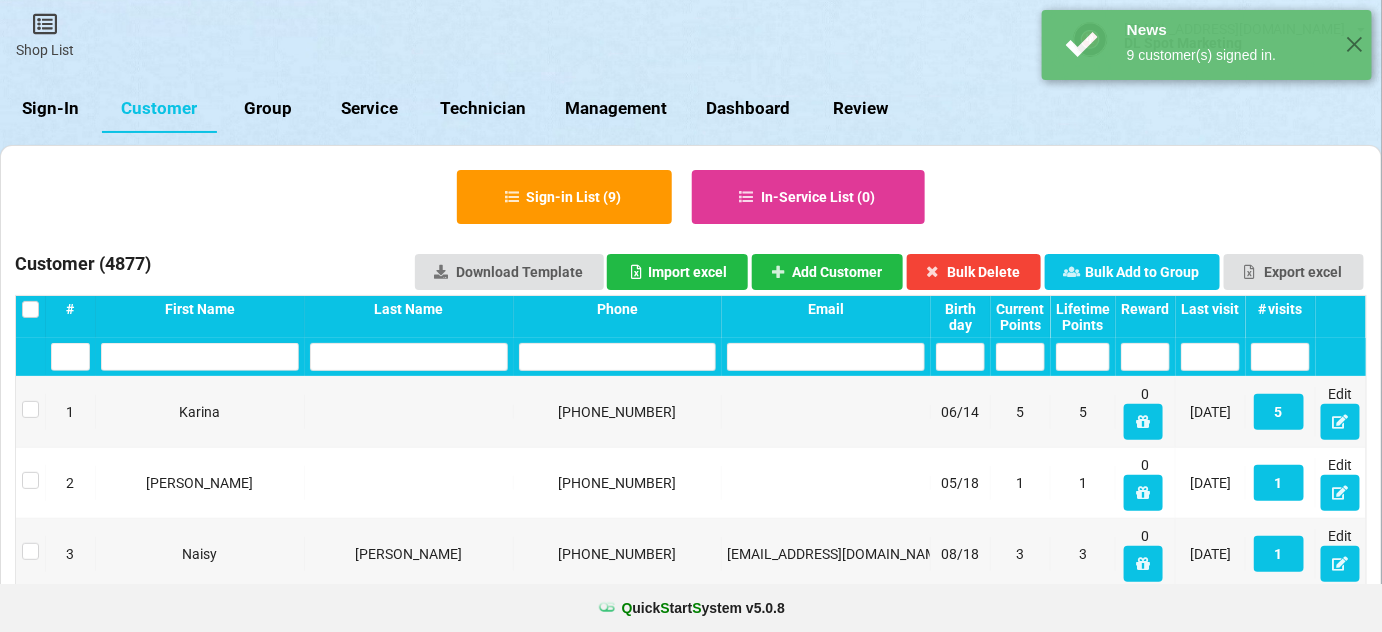 click on "Last visit" at bounding box center (1210, 309) 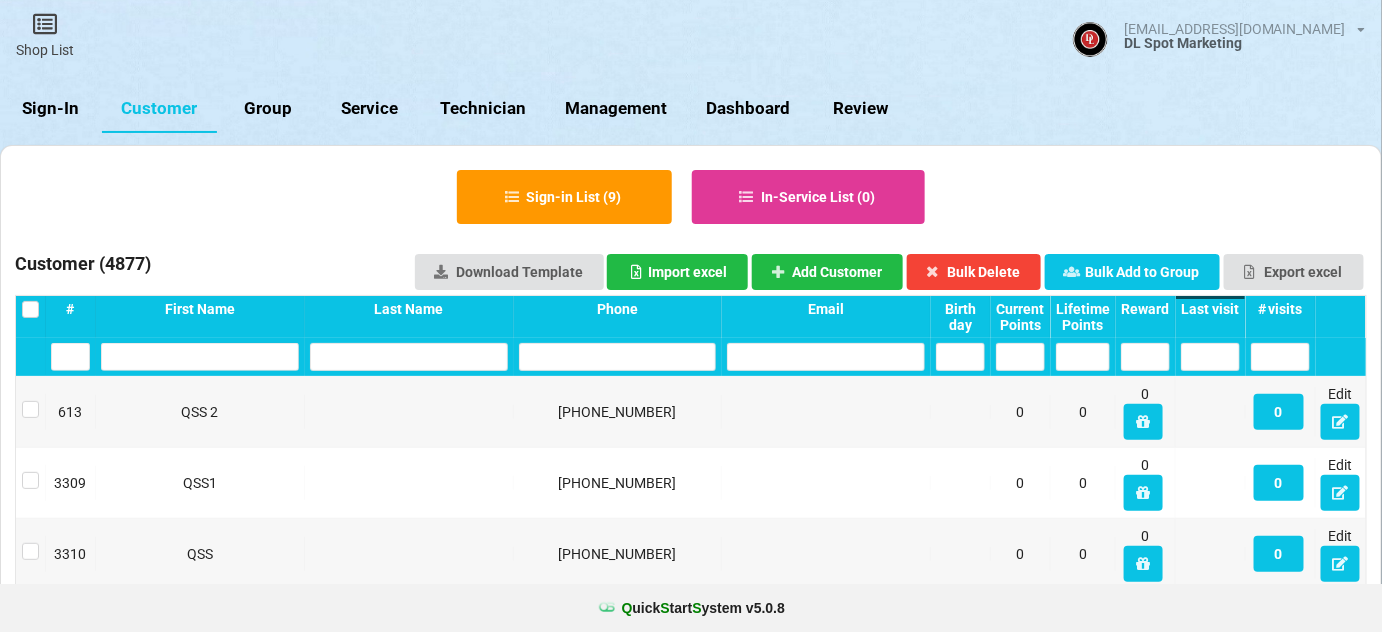 click on "Last visit" at bounding box center [1210, 309] 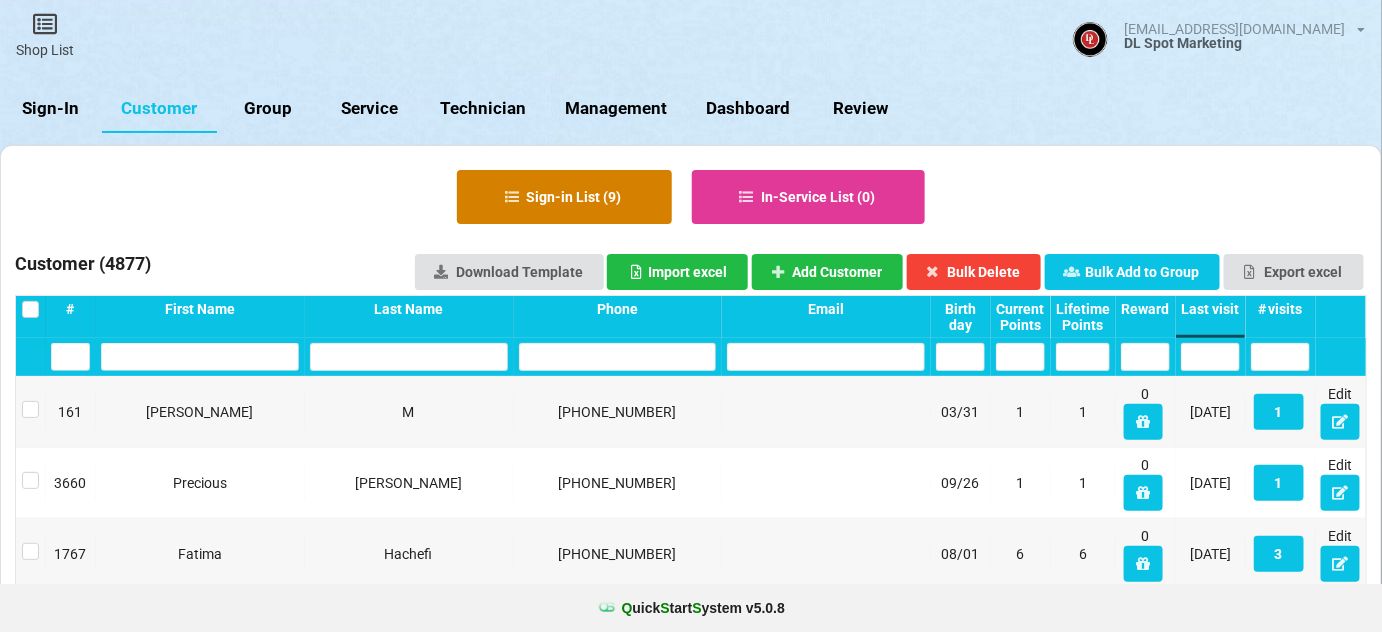 click on "Sign-in List ( 9 )" at bounding box center [564, 197] 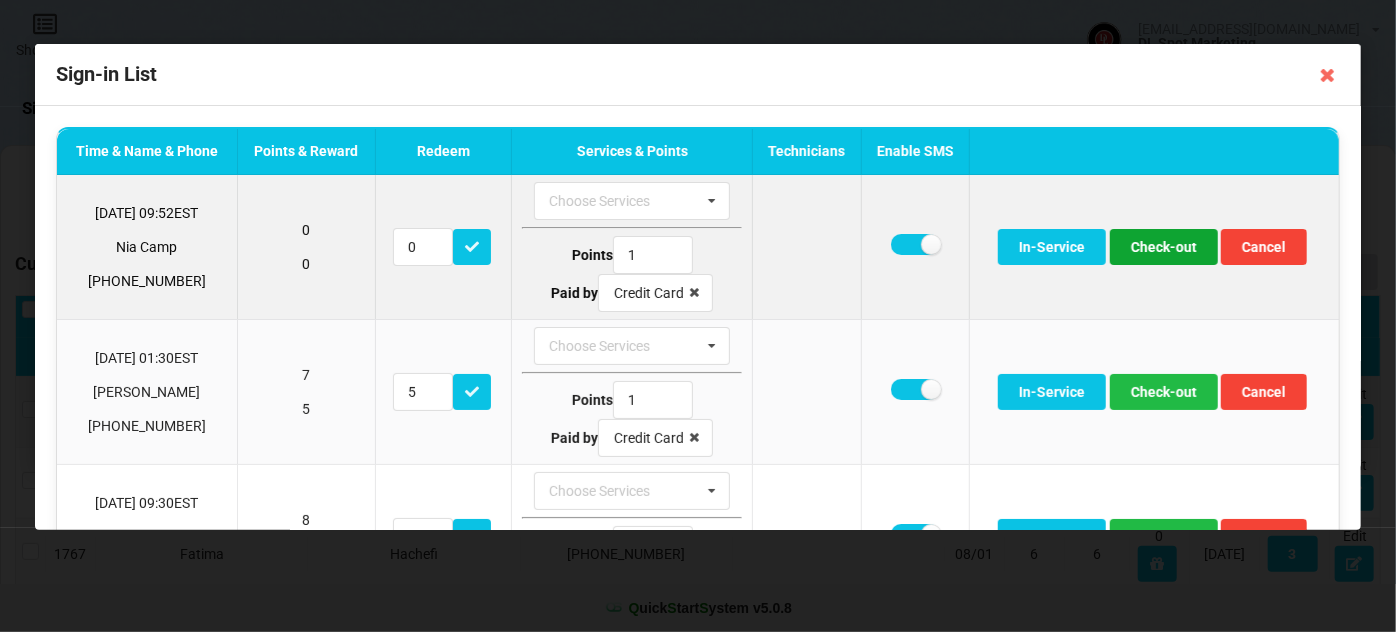 click on "Check-out" at bounding box center [1164, 247] 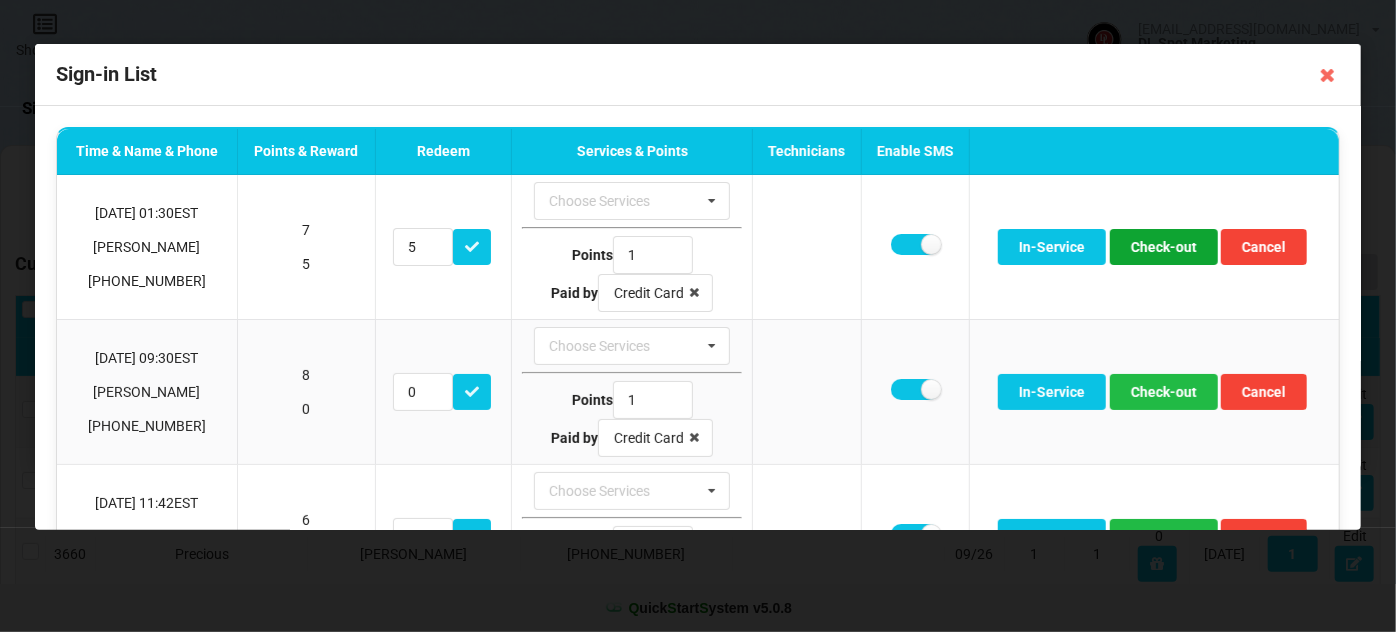 click on "Check-out" at bounding box center (1164, 247) 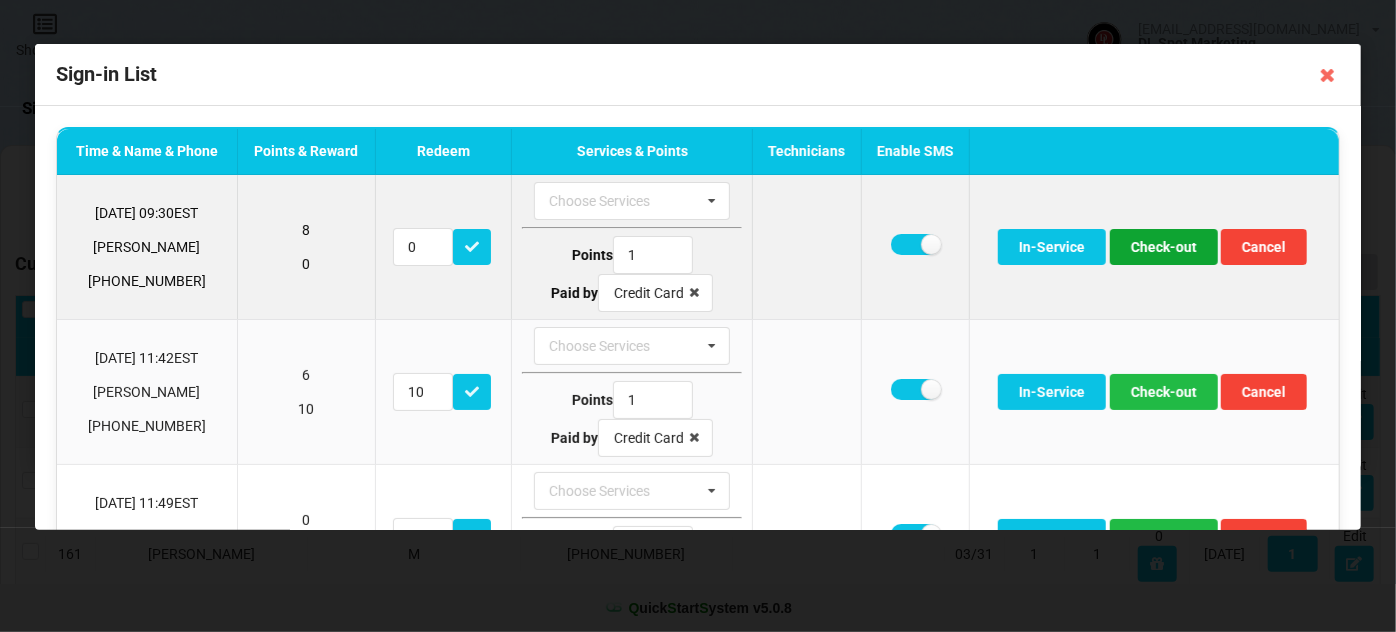 click on "Check-out" at bounding box center [1164, 247] 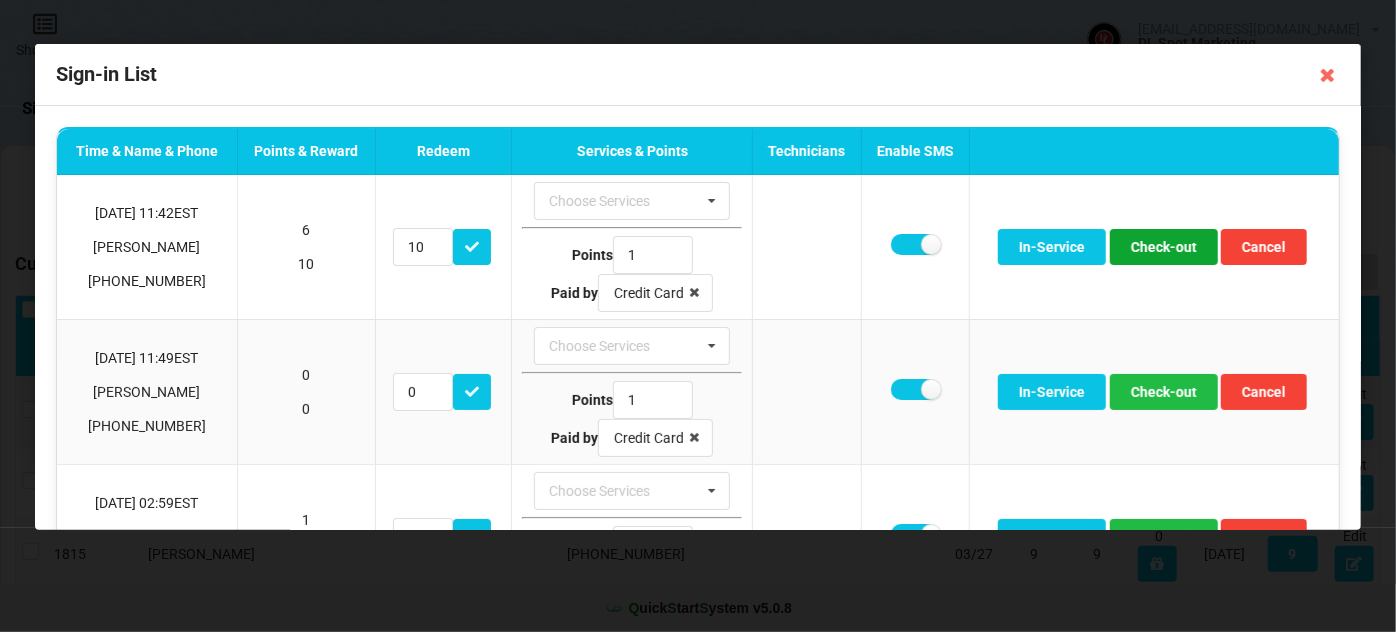 click on "Check-out" at bounding box center [1164, 247] 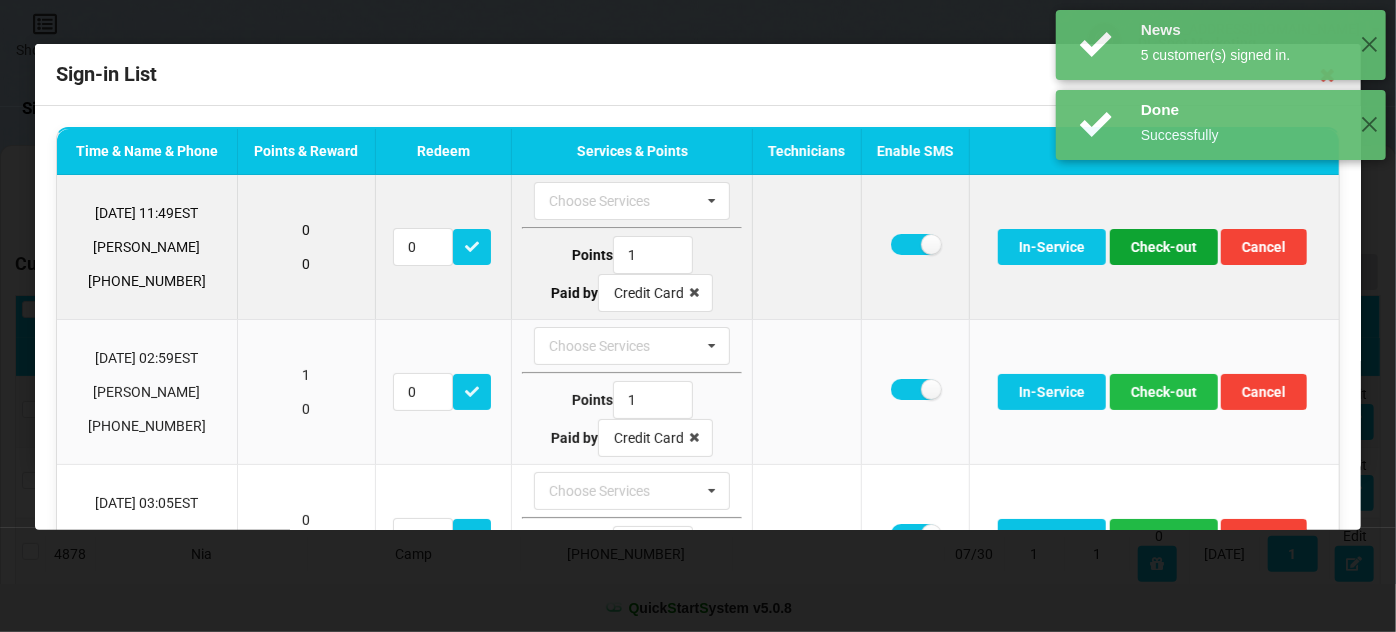 click on "Check-out" at bounding box center [1164, 247] 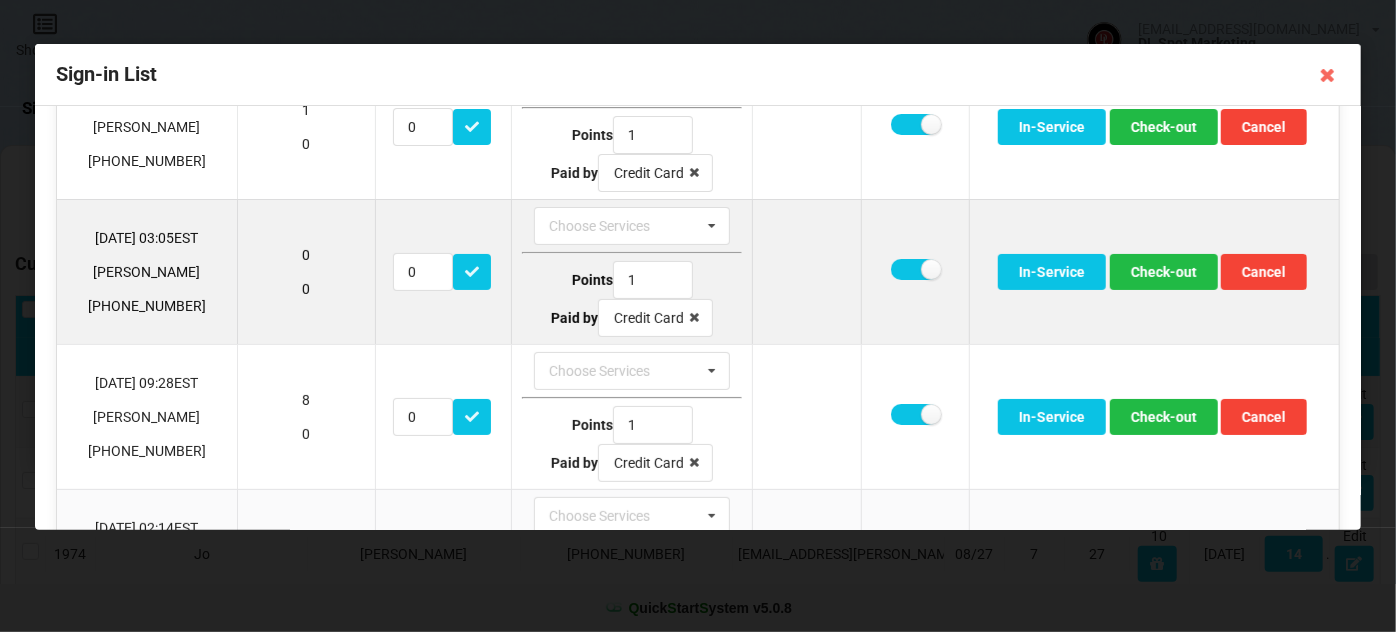 scroll, scrollTop: 121, scrollLeft: 0, axis: vertical 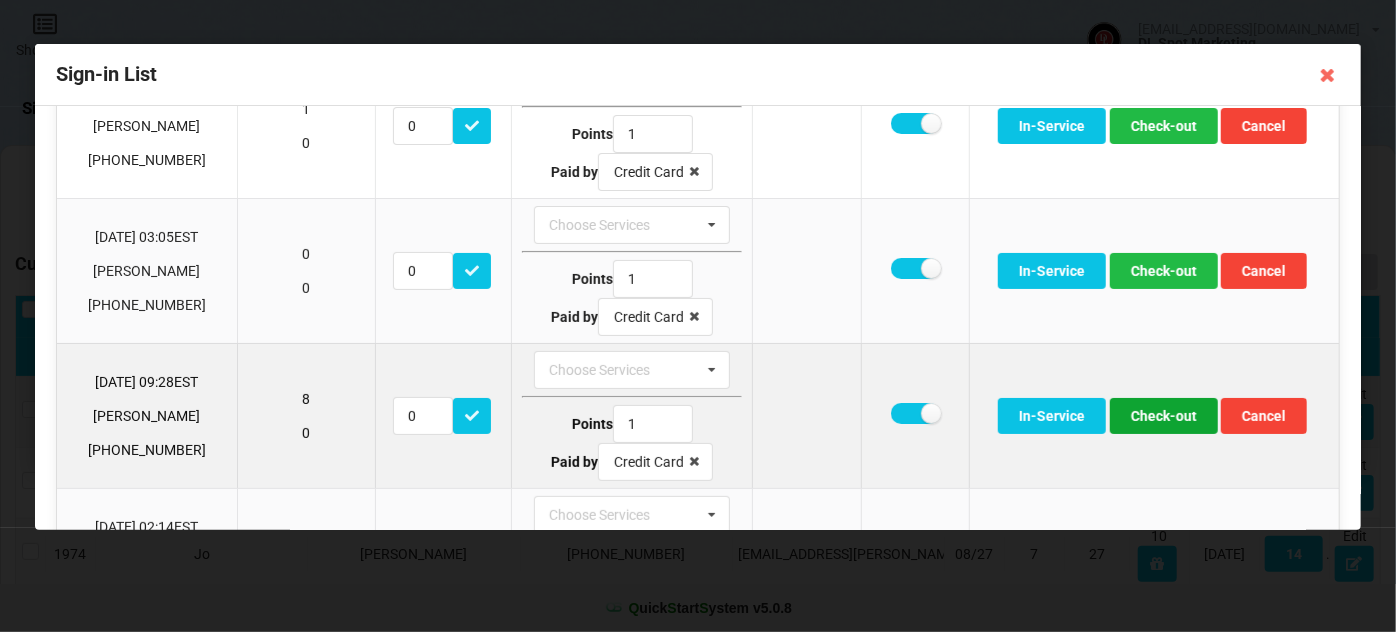 click on "Check-out" at bounding box center (1164, 416) 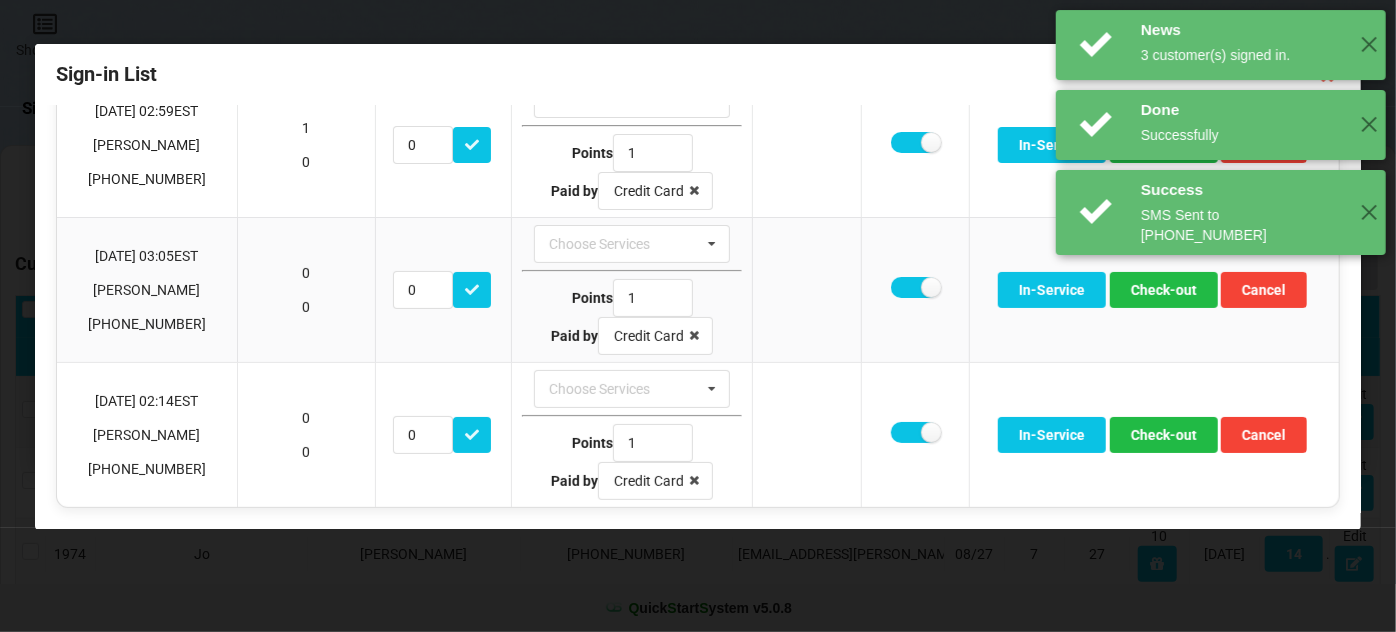 scroll, scrollTop: 97, scrollLeft: 0, axis: vertical 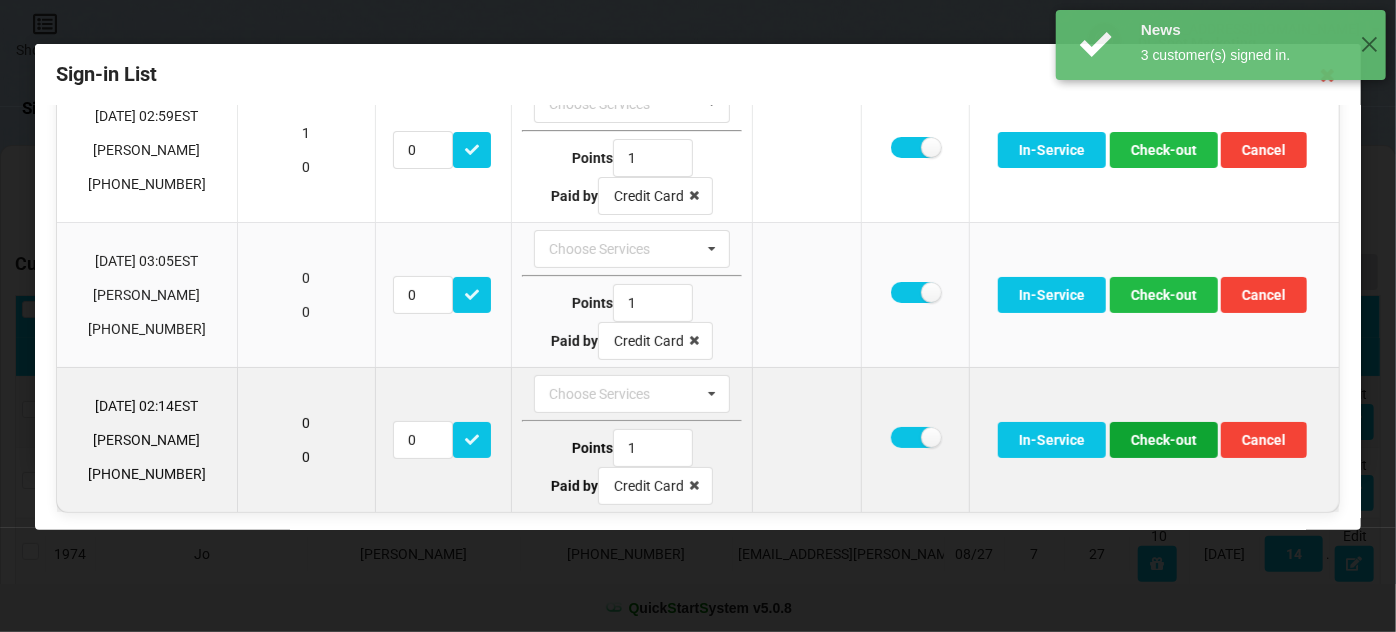 click on "Check-out" at bounding box center [1164, 440] 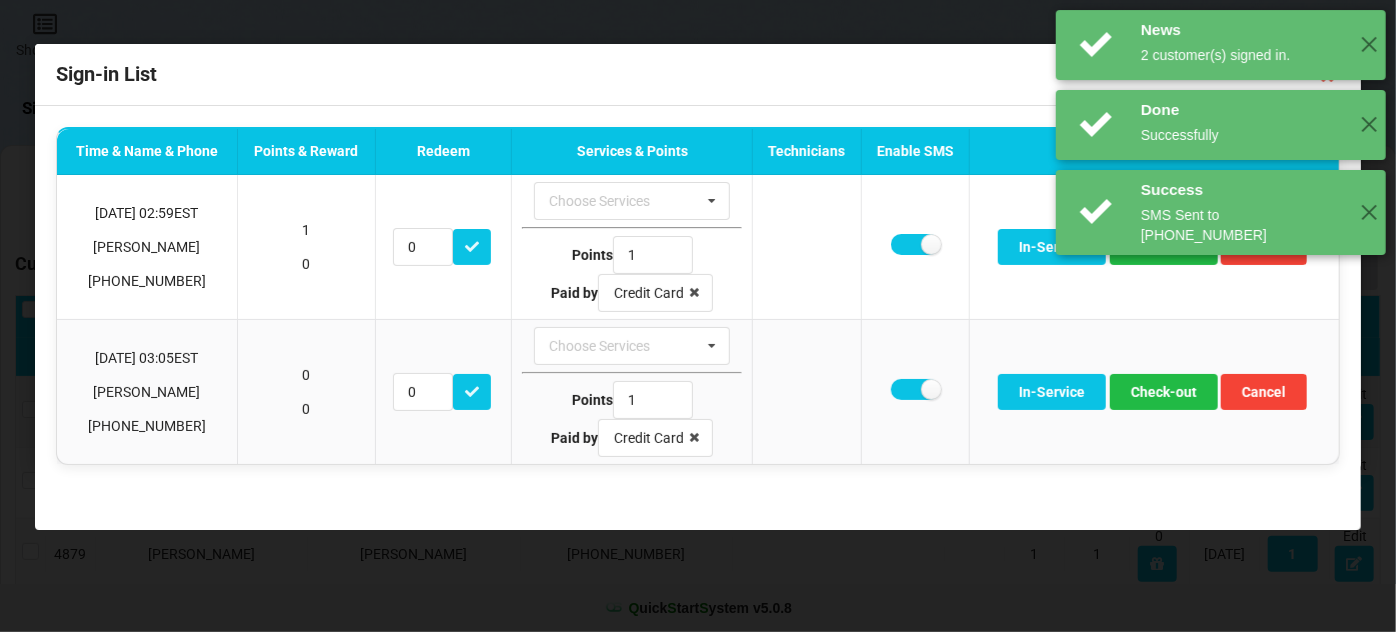 scroll, scrollTop: 0, scrollLeft: 0, axis: both 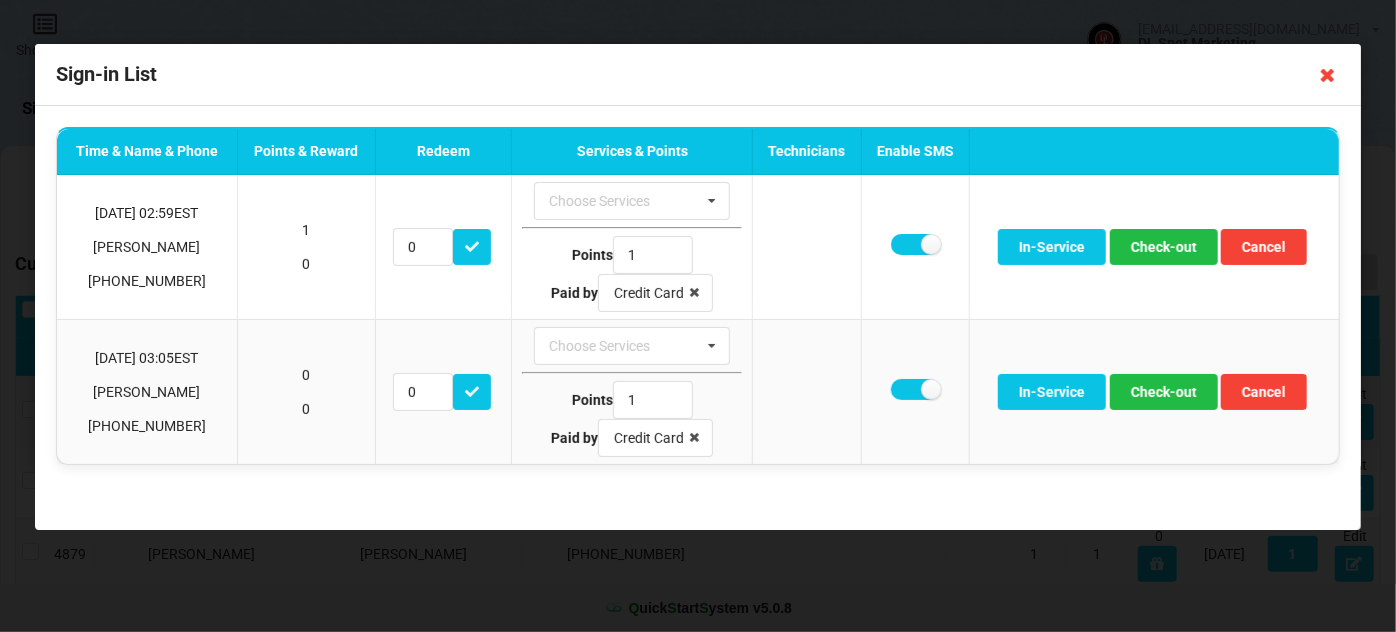 click at bounding box center [1328, 75] 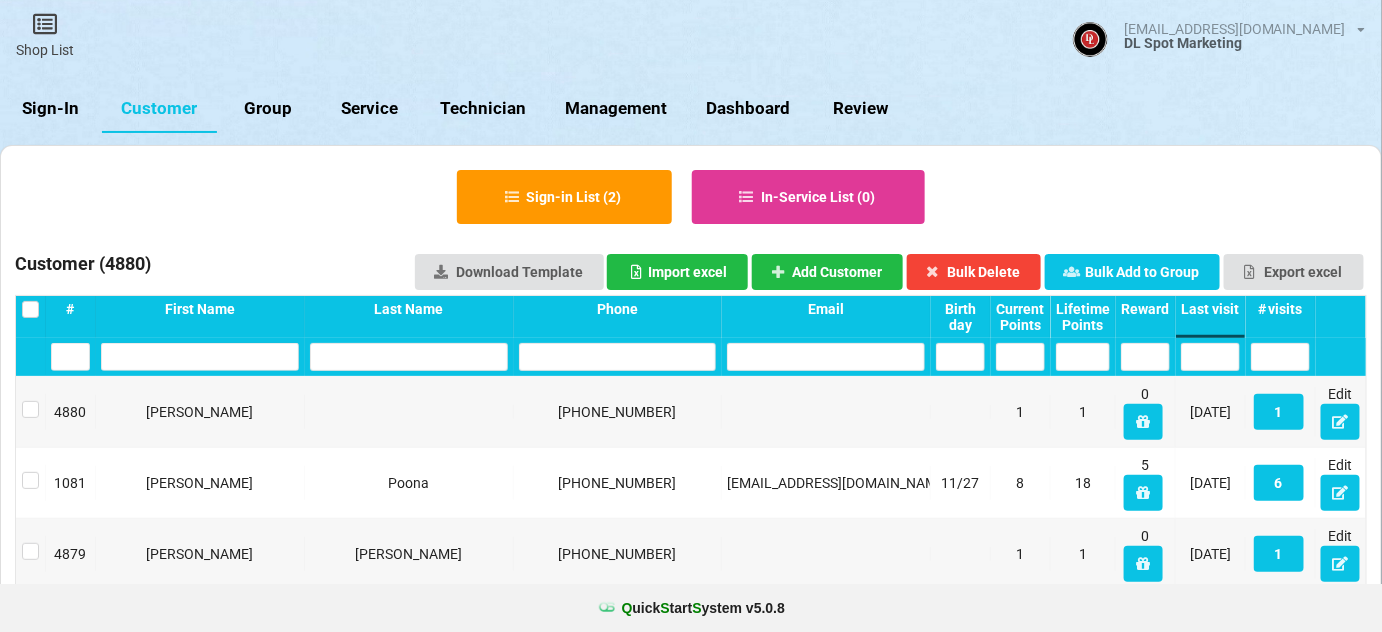 click on "Sign-In" at bounding box center (51, 109) 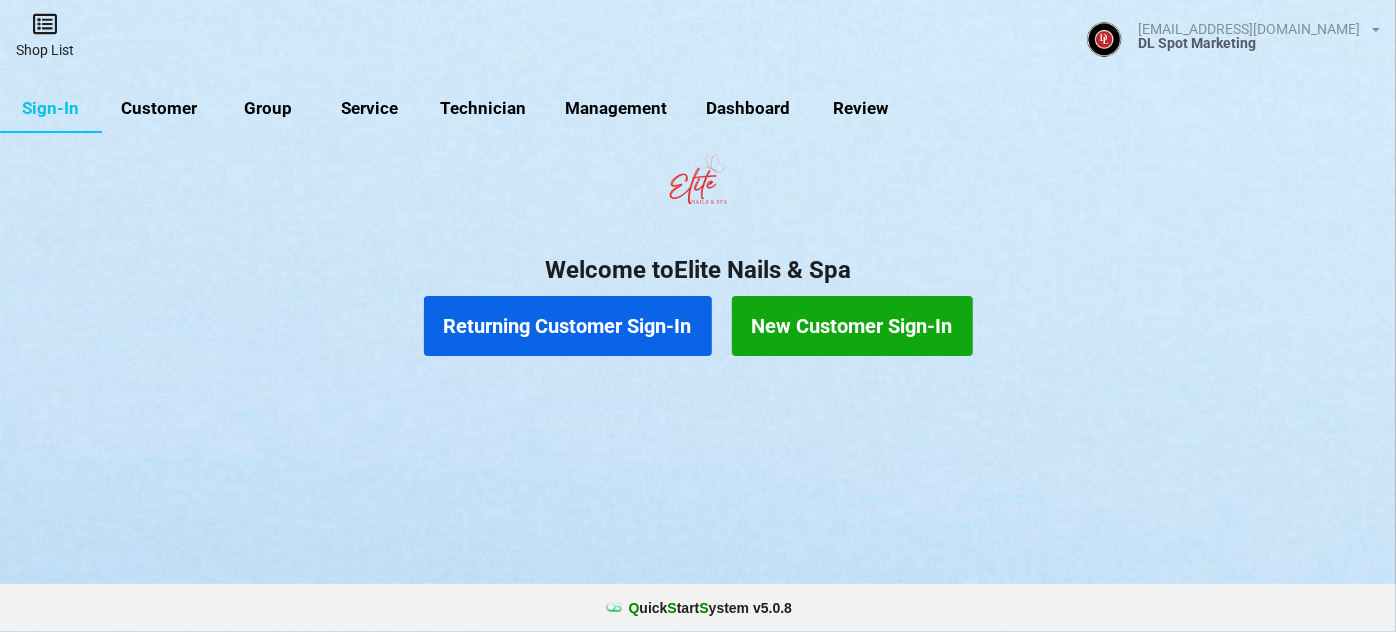 click on "Shop List" at bounding box center (45, 35) 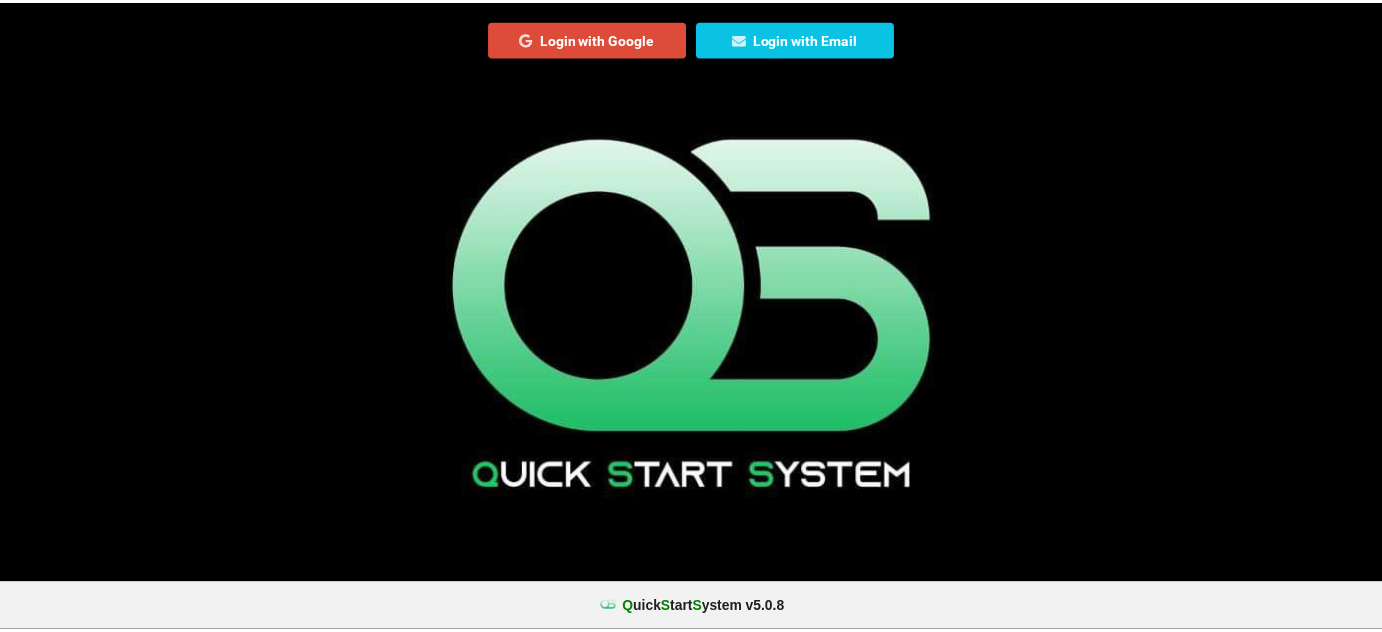 scroll, scrollTop: 0, scrollLeft: 0, axis: both 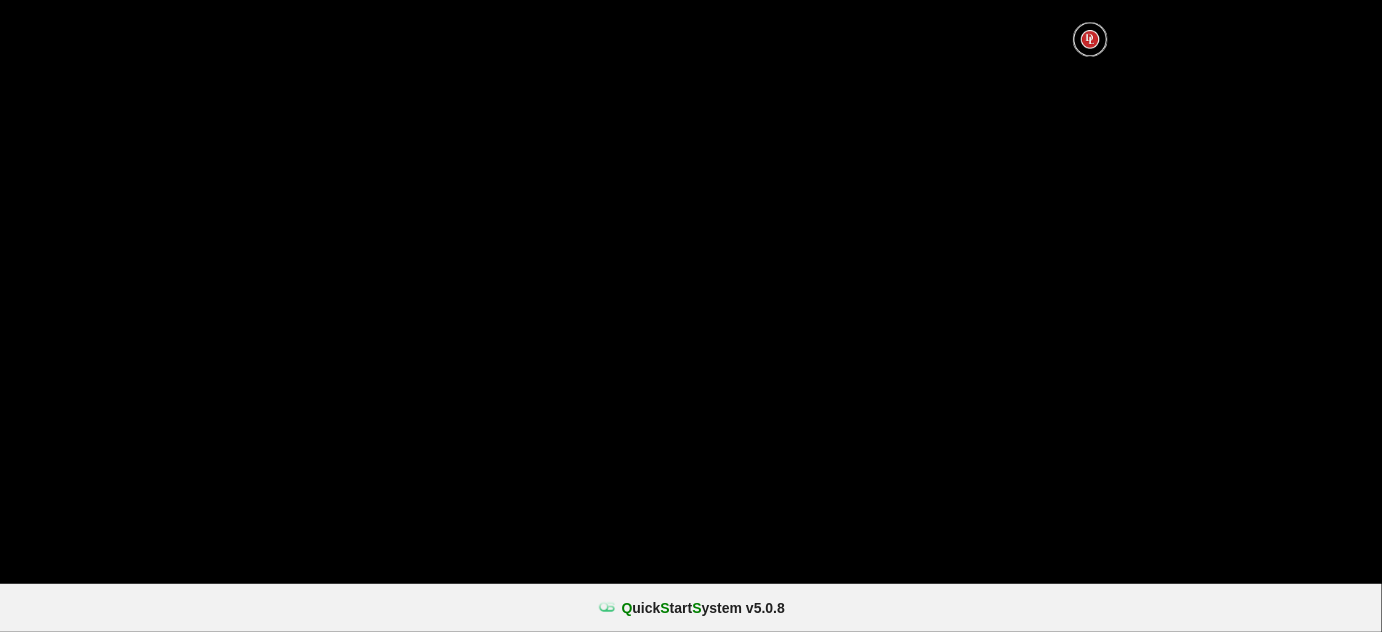 select on "25" 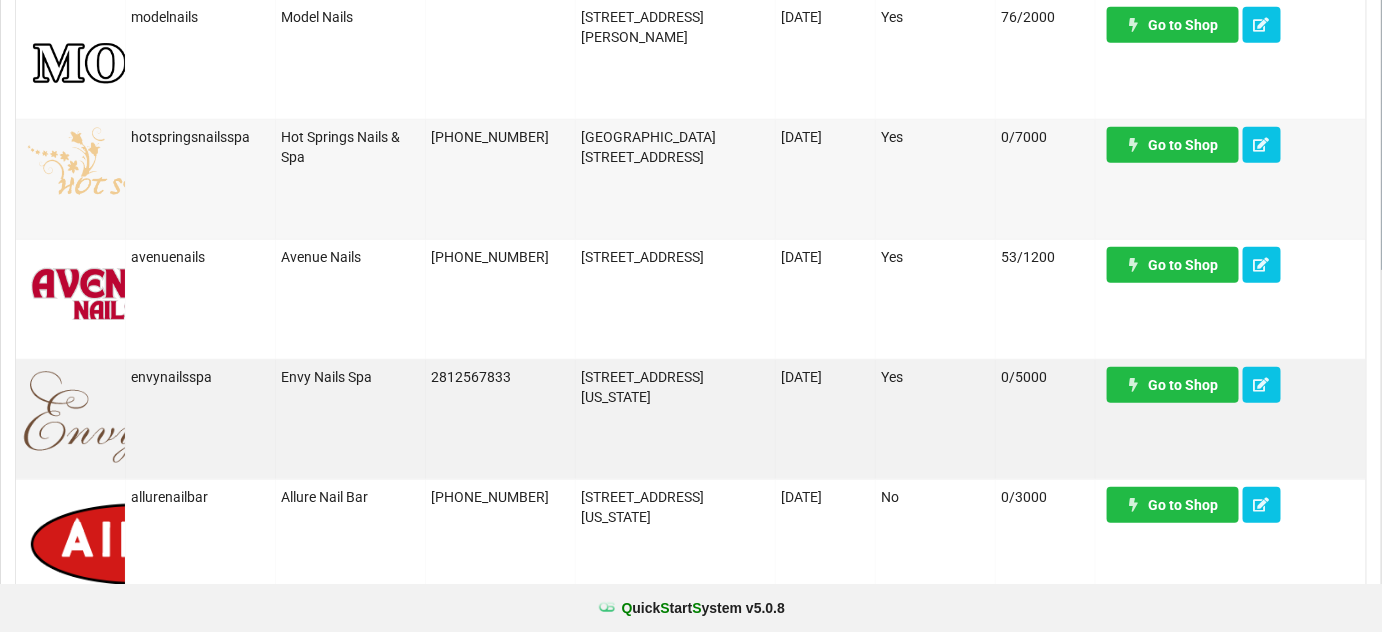 scroll, scrollTop: 363, scrollLeft: 0, axis: vertical 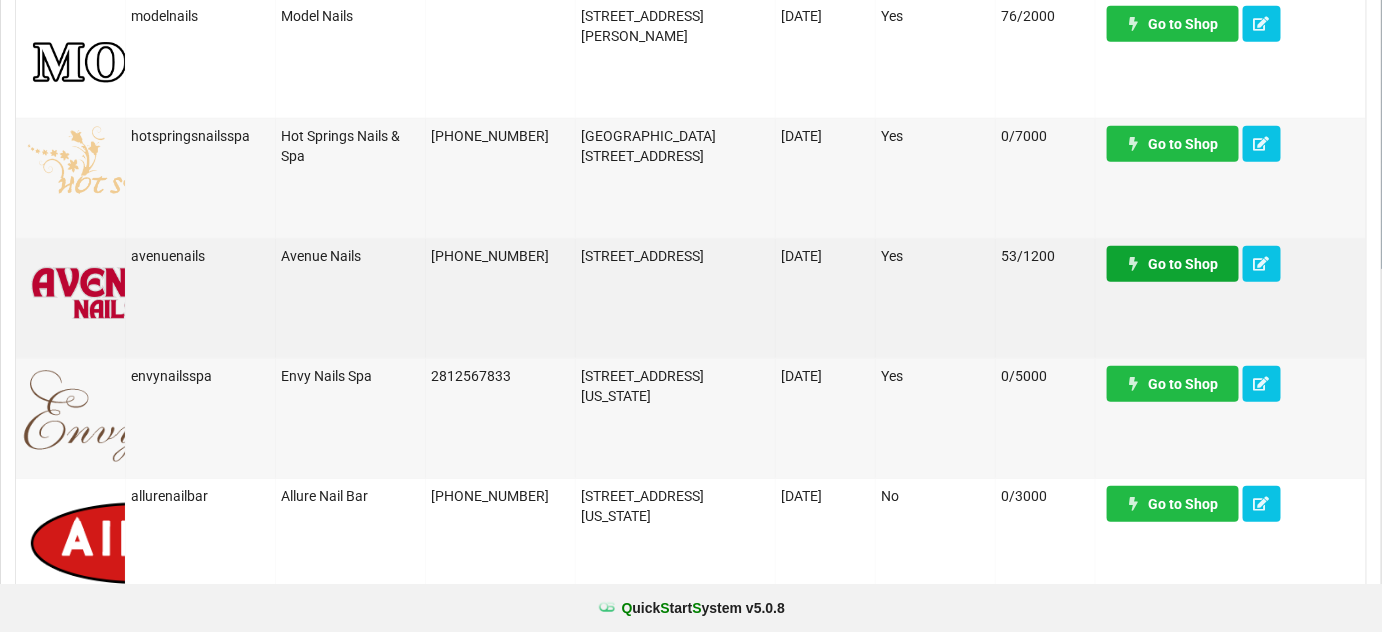 click on "Go to Shop" at bounding box center (1173, 264) 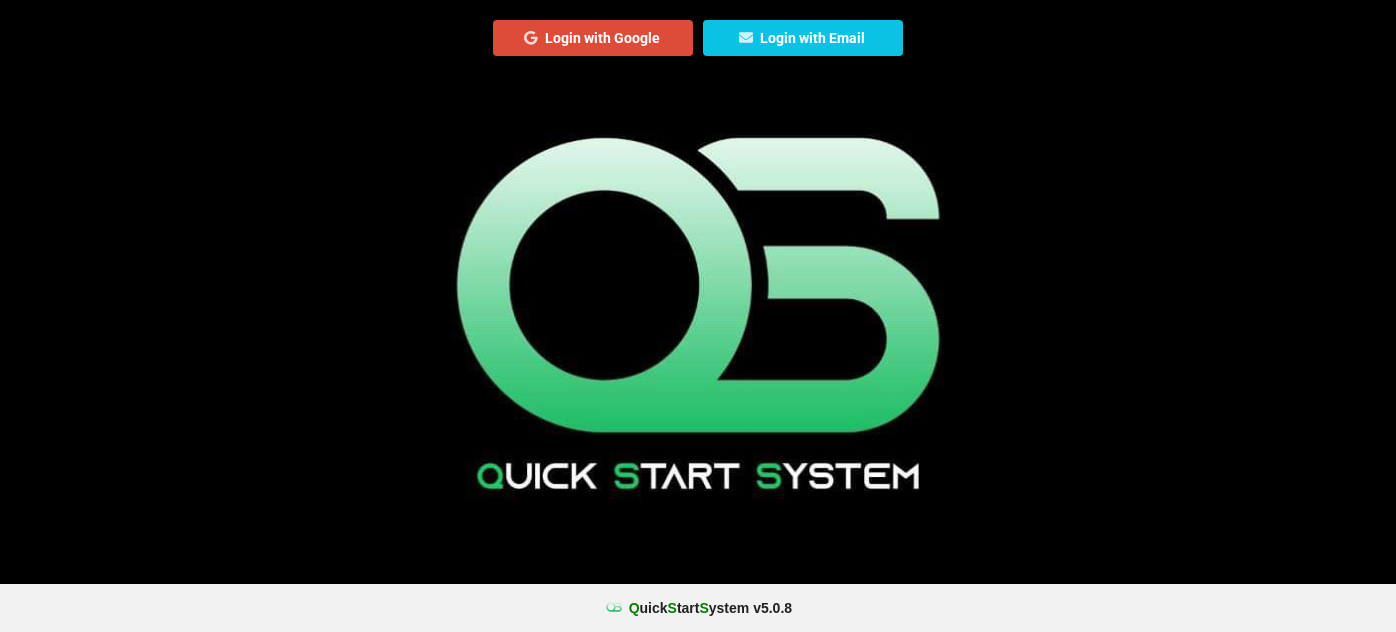 scroll, scrollTop: 0, scrollLeft: 0, axis: both 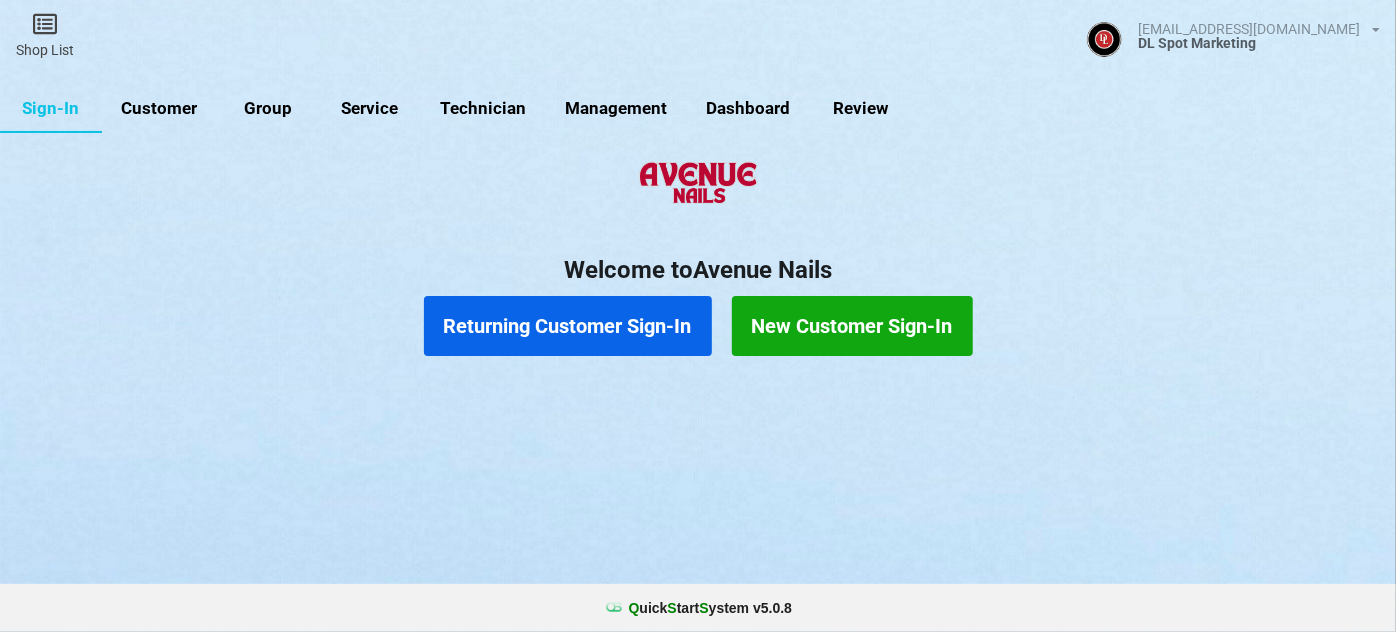 click on "Customer" at bounding box center [159, 109] 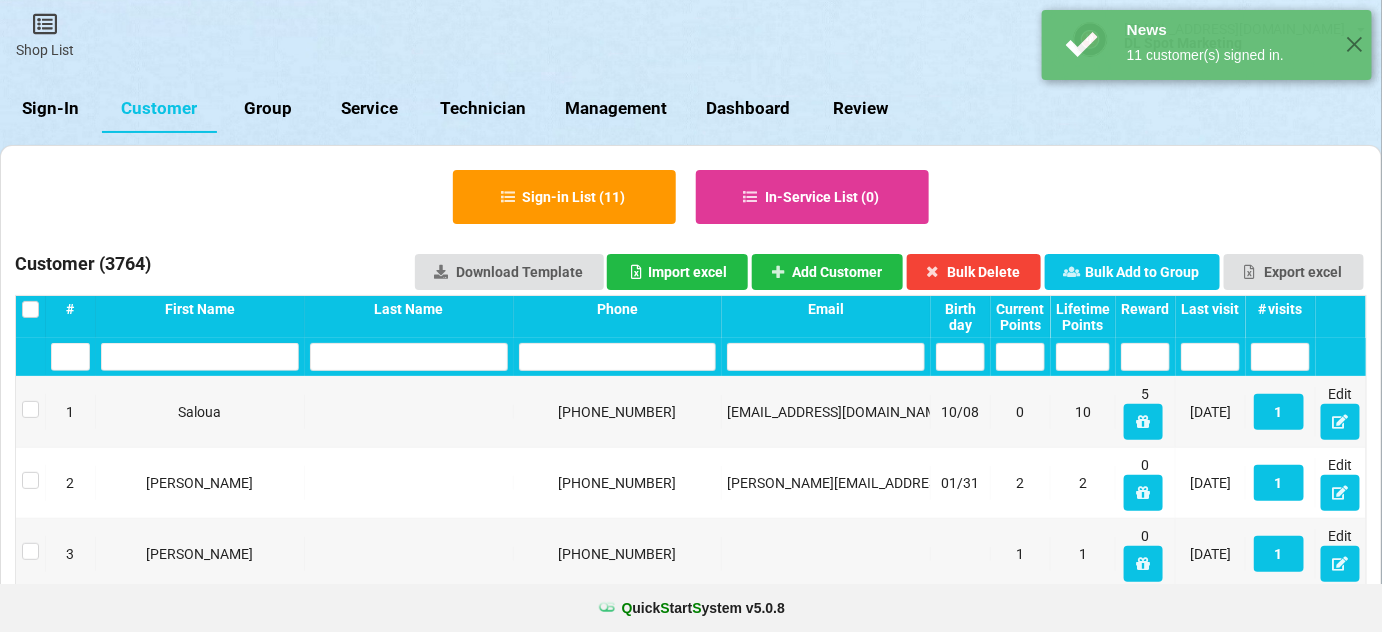 click on "Last visit" at bounding box center [1210, 309] 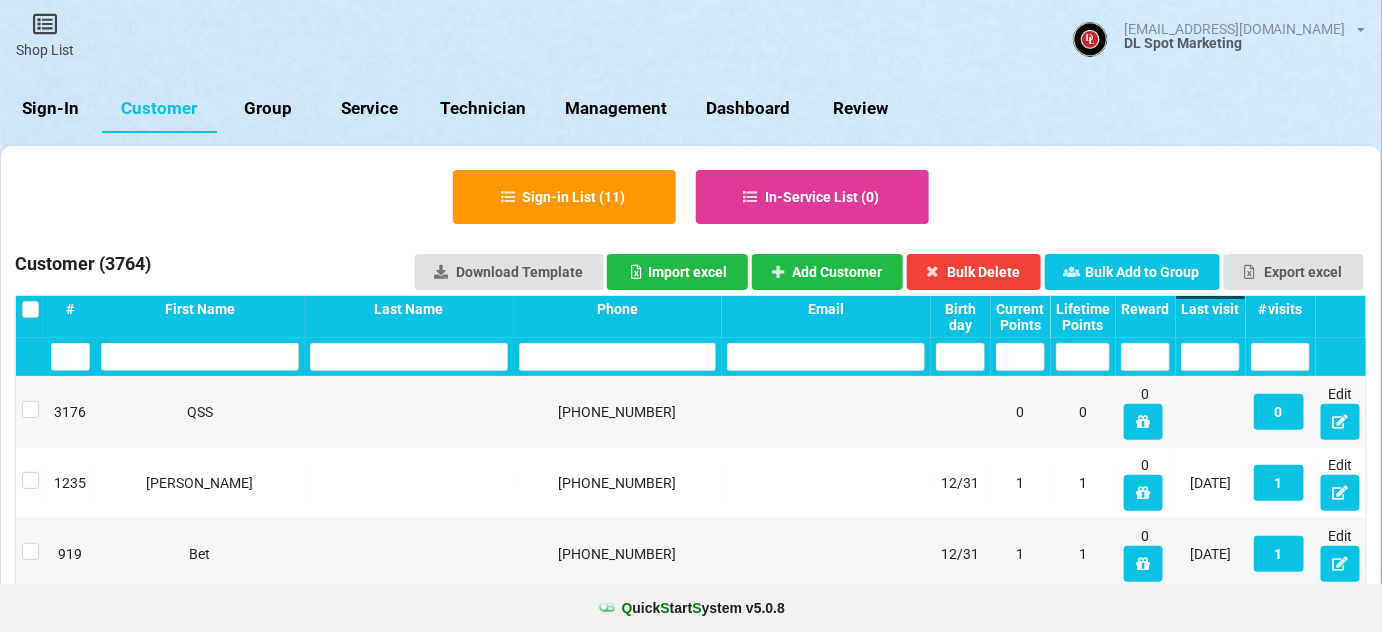 click on "Last visit" at bounding box center [1210, 309] 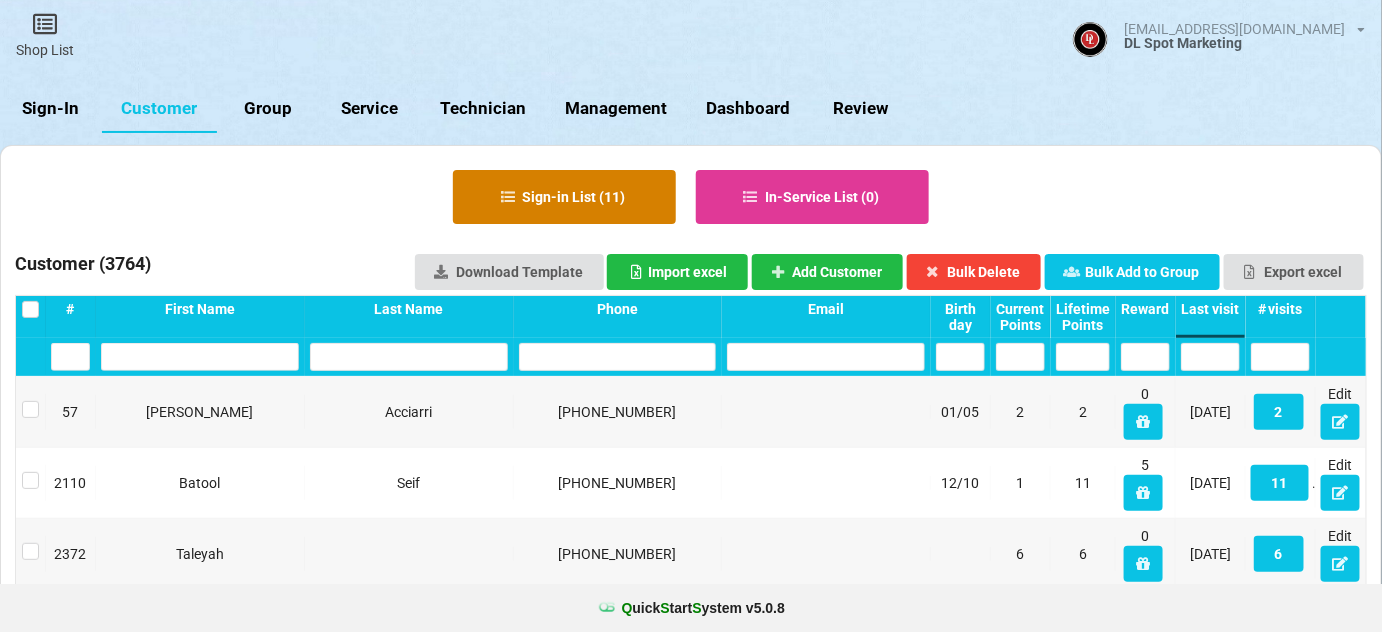 click on "Sign-in List ( 11 )" at bounding box center (564, 197) 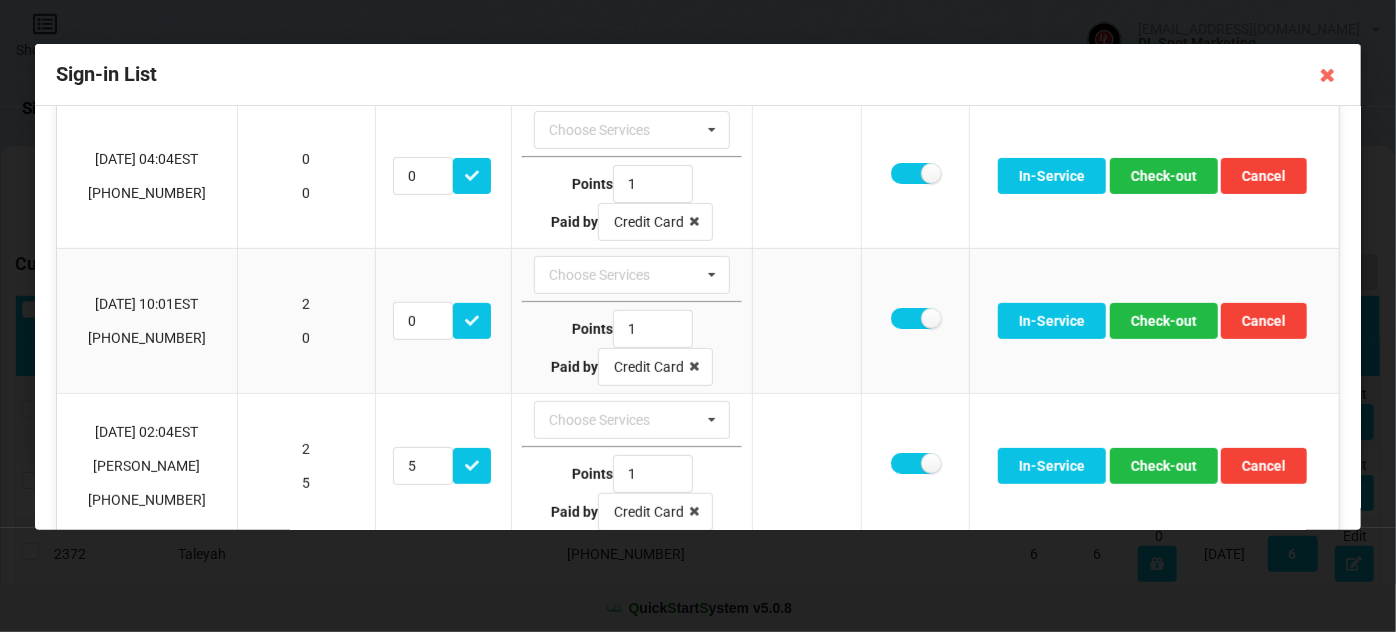 scroll, scrollTop: 363, scrollLeft: 0, axis: vertical 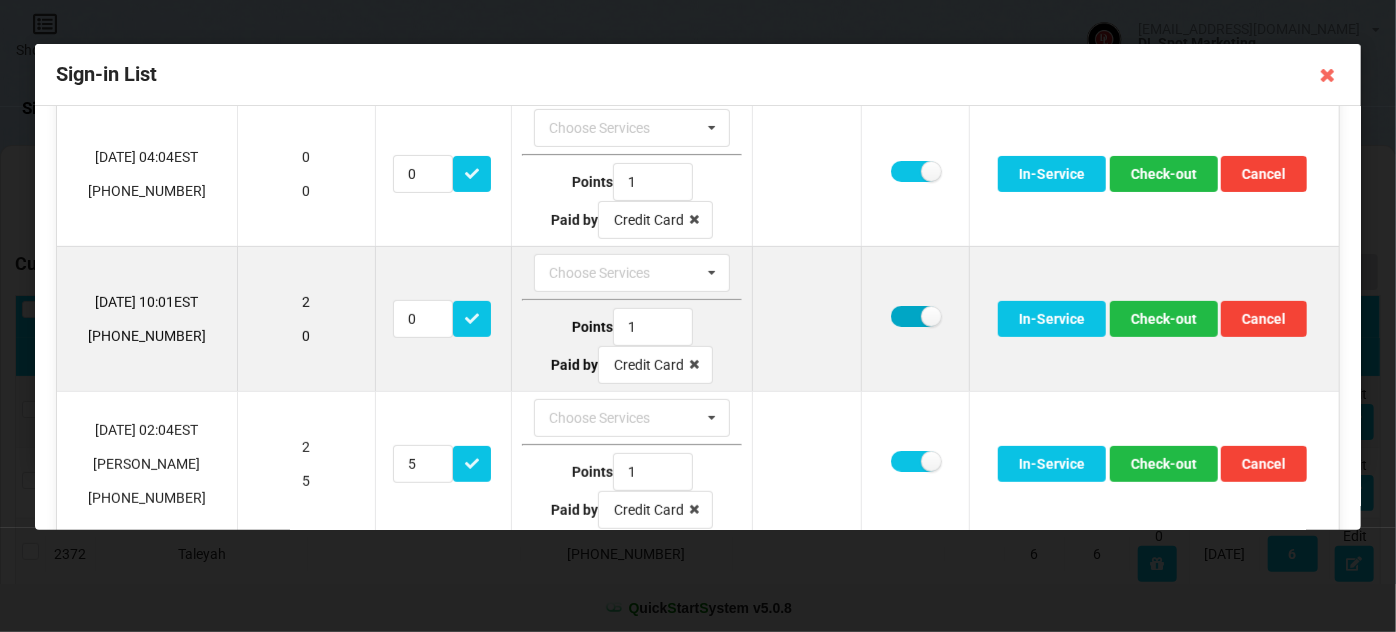 click at bounding box center (915, 316) 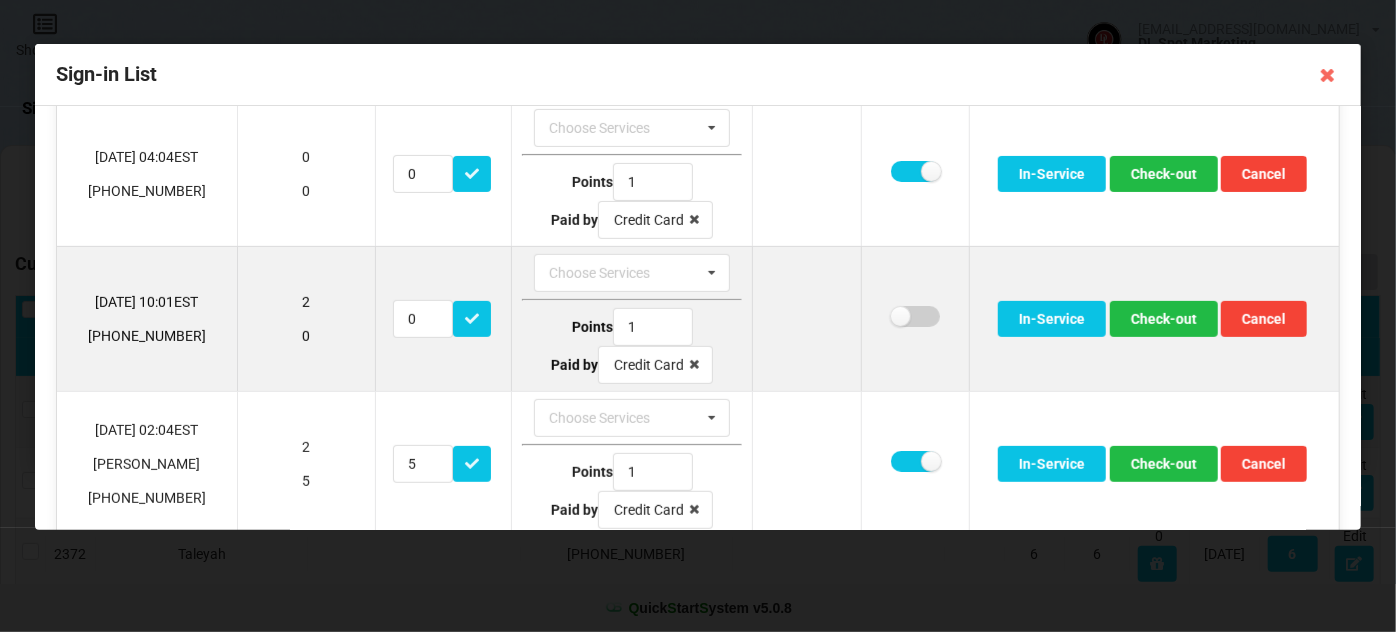 checkbox on "false" 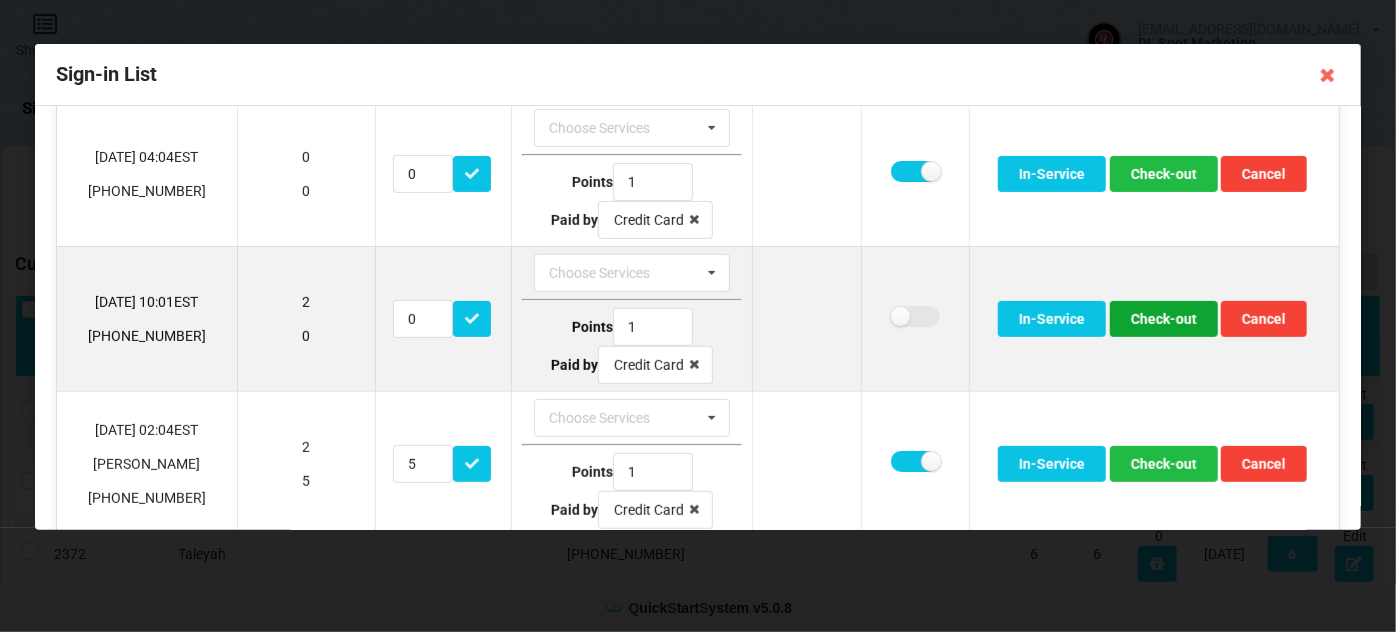 click on "Check-out" at bounding box center [1164, 319] 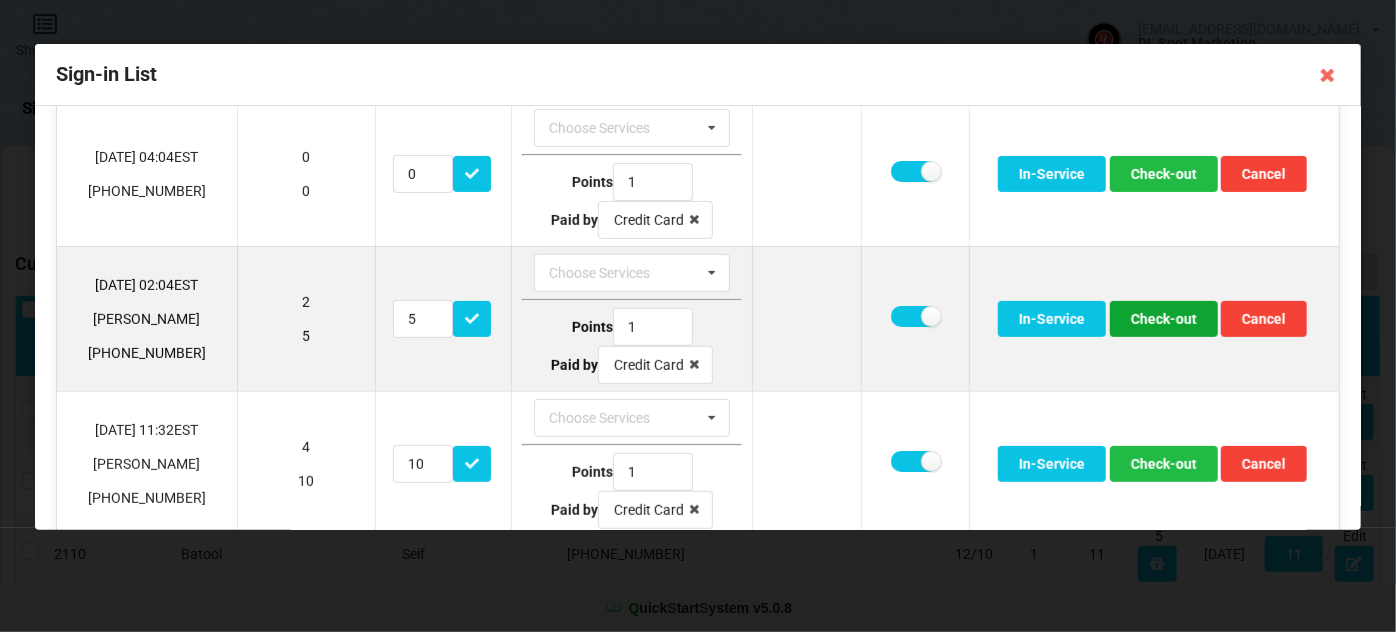 click on "Check-out" at bounding box center (1164, 319) 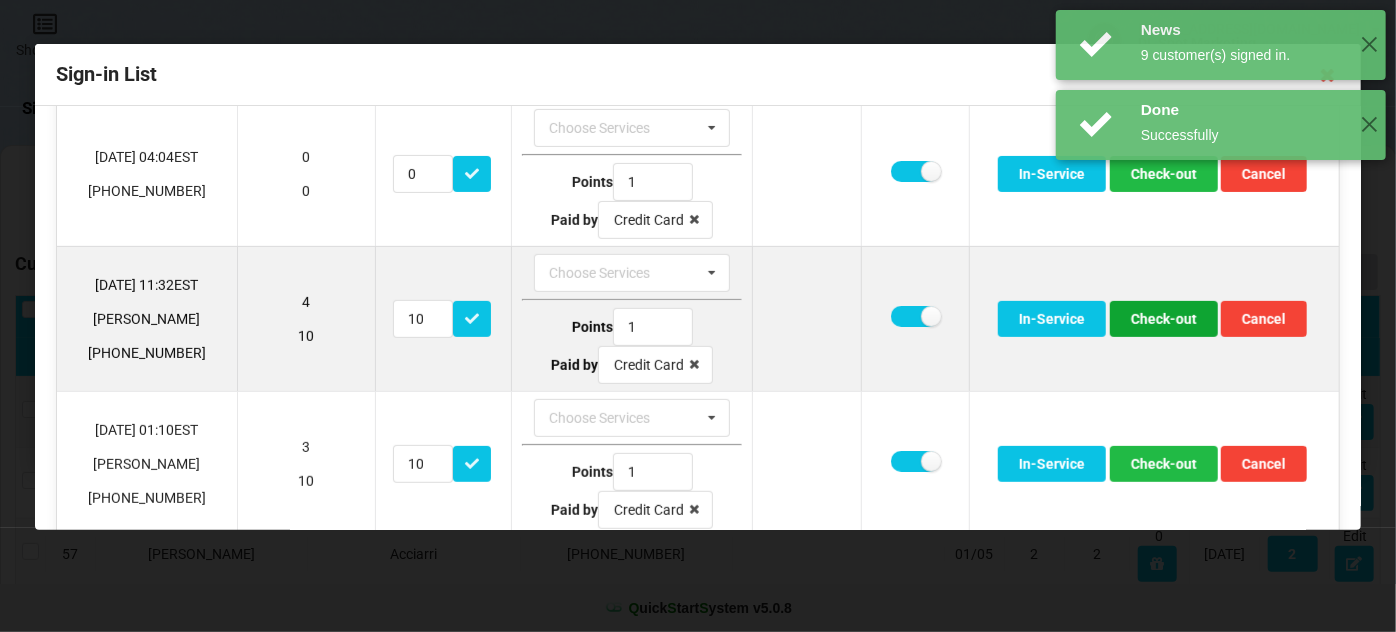 click on "Check-out" at bounding box center [1164, 319] 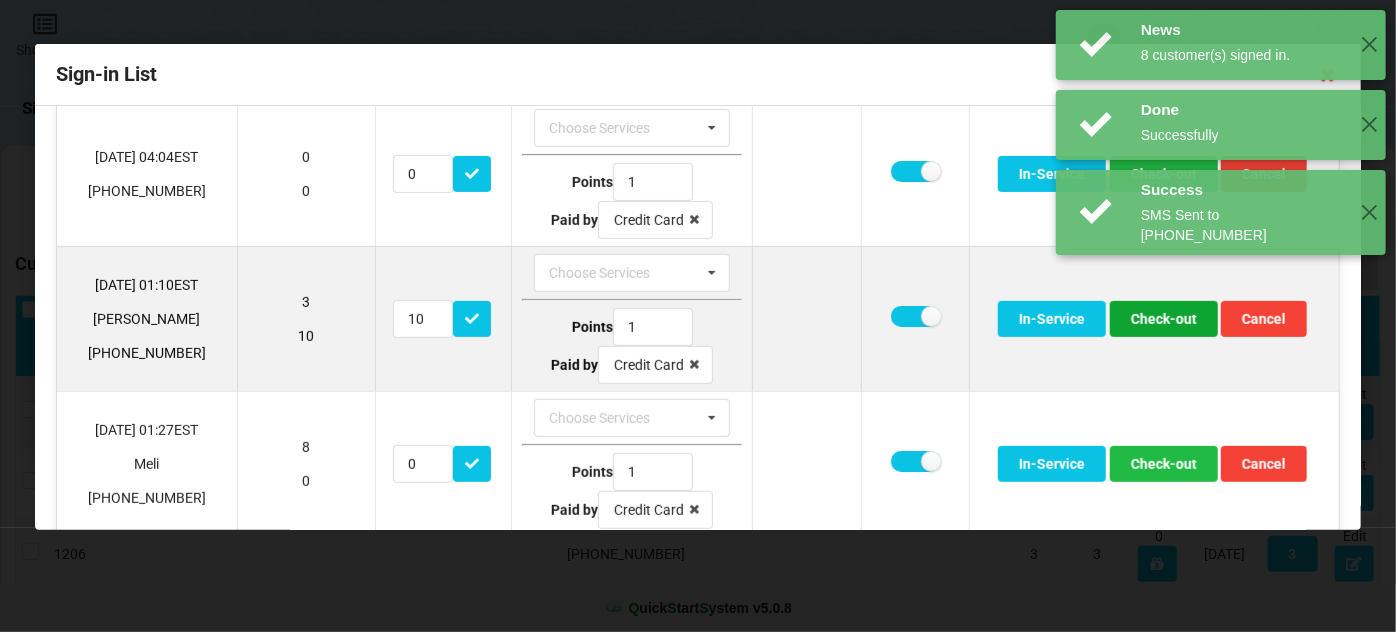 click on "Check-out" at bounding box center [1164, 319] 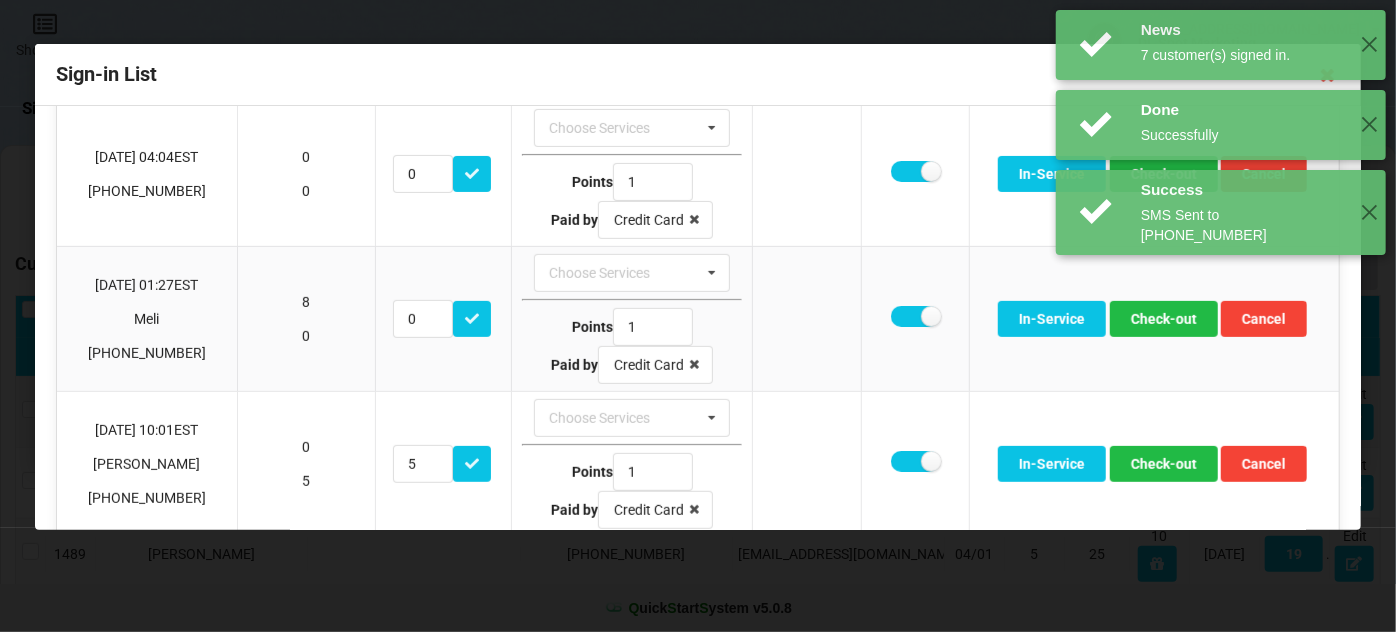 click on "News 8 customer(s) signed in. ✕" at bounding box center (1221, 300) 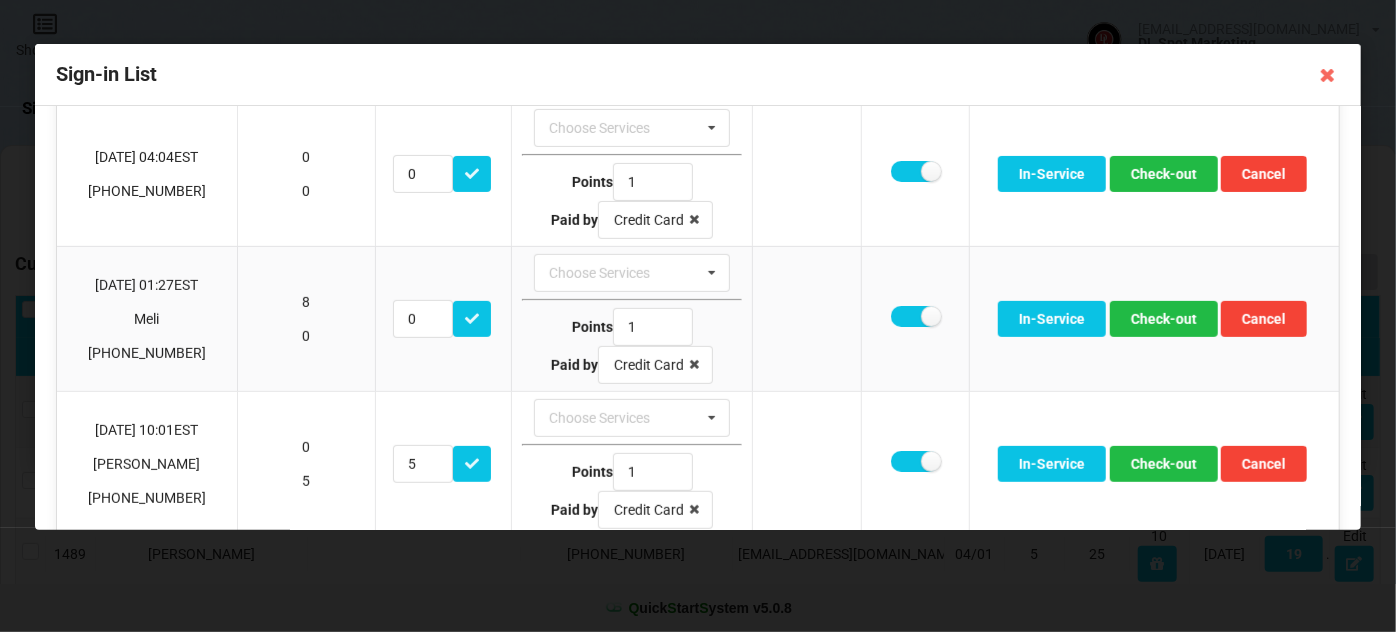 click on "News 7 customer(s) signed in. ✕ Done Successfully ✕ News 8 customer(s) signed in. ✕ Done Successfully ✕ Shop List dlmarketing61@gmail.com Logout DL Spot Marketing Sign-In Customer Group Service Technician Management Dashboard Review Sign-in List ( 7 ) In-Service List ( 0 ) Customer ( 3764 ) Download Template Import excel Add Customer Bulk Delete Bulk Add to Group Export excel # First Name Last Name Phone Email Birth day Current Points Lifetime Points Reward Last visit # visits 1231 Joyce Johnson 407-432-5709 jakansas@bellsouth.net 12/27 3 13 5 07/10/25 10 Edit 1560 Margie 407-617-8339 Mimi8831@yahoo.com 01/06 4 24 10 07/10/25 10 Edit 1489 Robin Owens 407-579-0194 Krnje@aol.com 04/01 5 25 10 07/10/25 19 Edit 1206 407-417-4206 3 3 0 07/10/25 3 Edit 57 Alex Acciarri 216-970-7835 01/05 2 2 0 07/09/25 2 Edit 2110 Batool Seif 407-969-7004 12/10 1 11 5 07/09/25 11 Edit 2372 Taleyah 561-568-9316 6 6 0 07/09/25 6 Edit 1457 Pam Loch 407-538-7685 3 3 0 07/09/25 3 Edit 2820 Kennedy Torrent 772-205-7187 05/12 4 4" at bounding box center [698, 316] 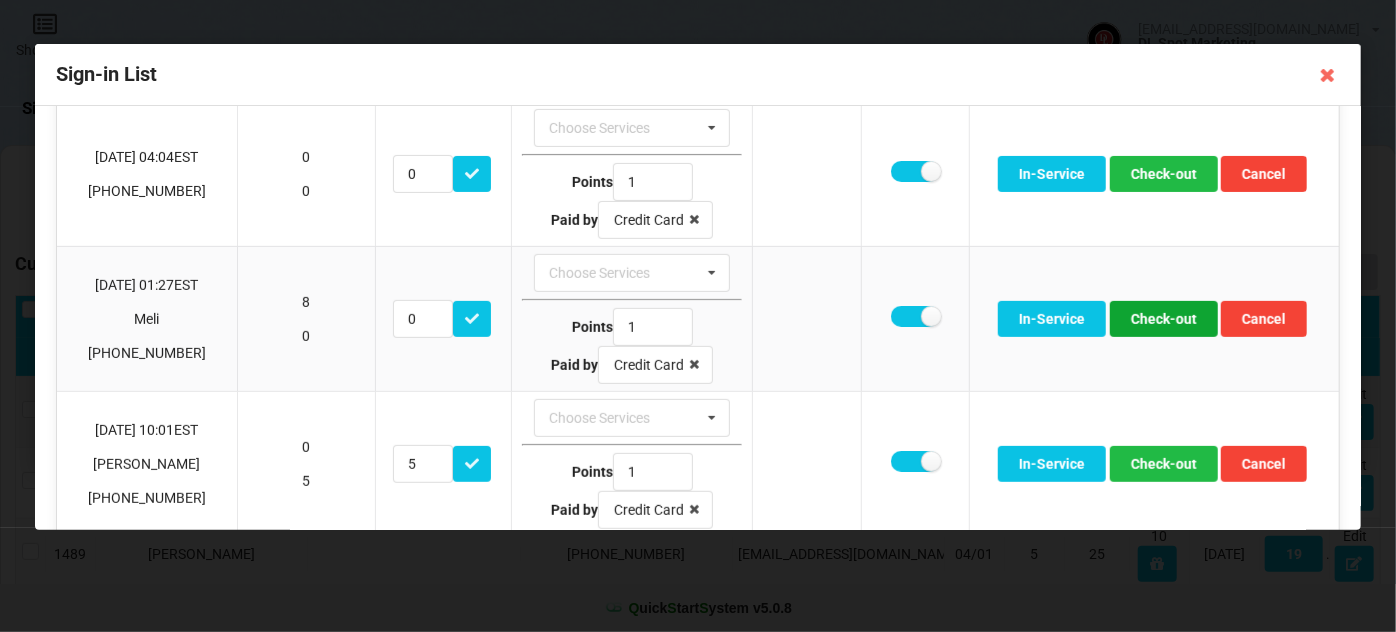 click on "Check-out" at bounding box center (1164, 319) 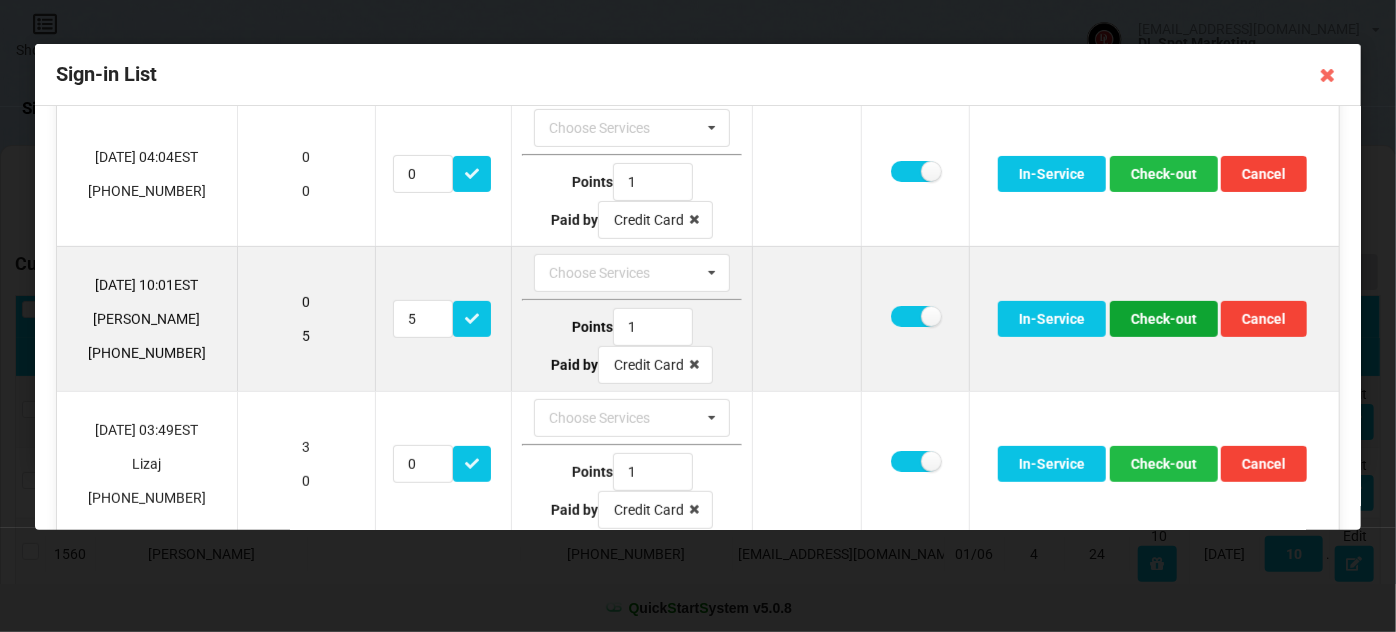 click on "Check-out" at bounding box center [1164, 319] 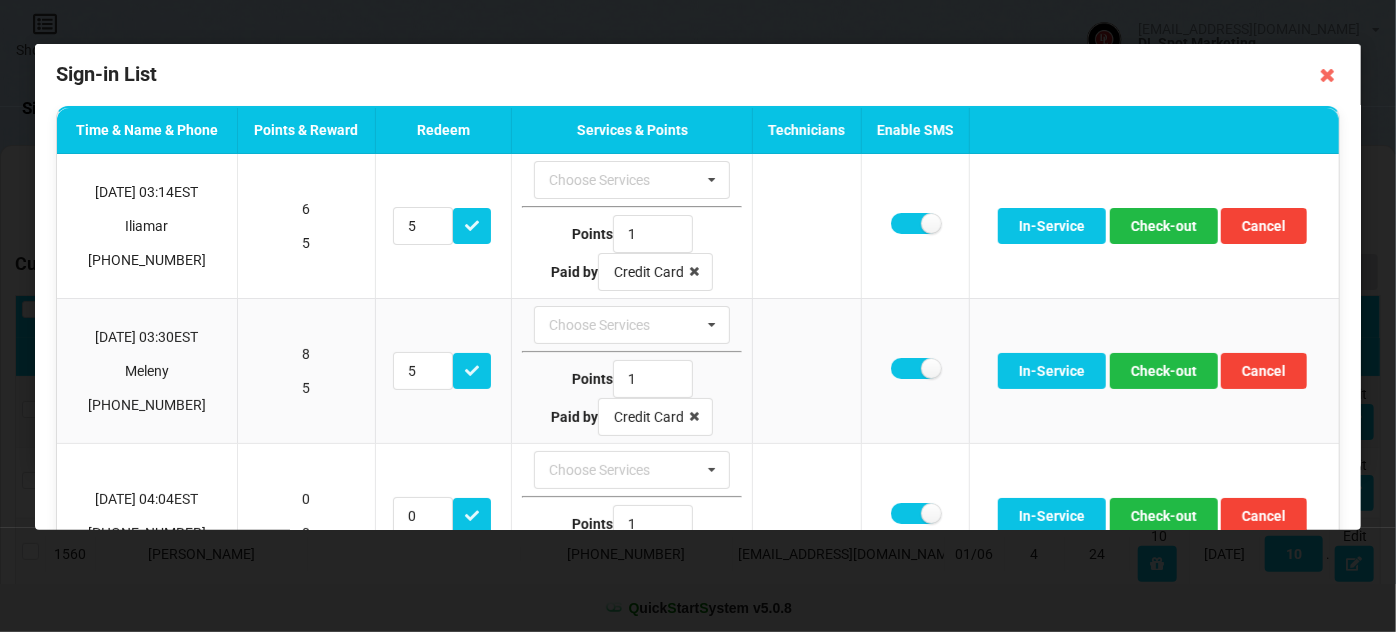scroll, scrollTop: 0, scrollLeft: 0, axis: both 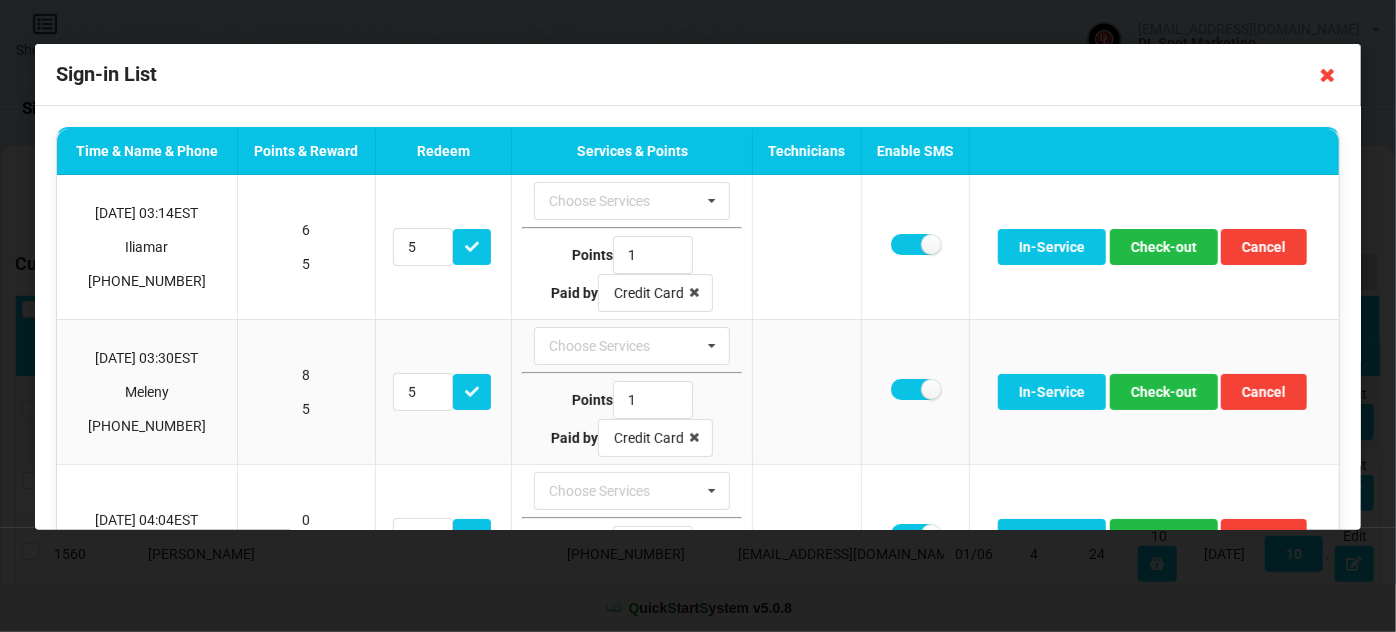 click at bounding box center (1328, 75) 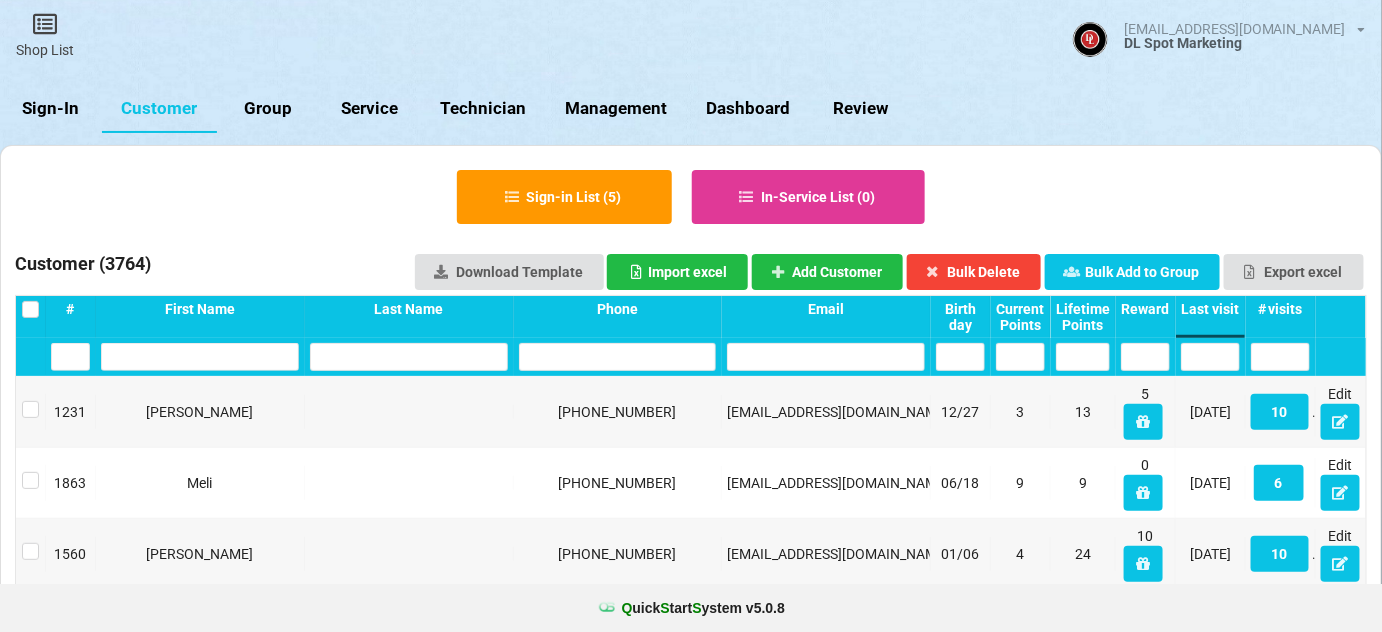 click on "Sign-In" at bounding box center [51, 109] 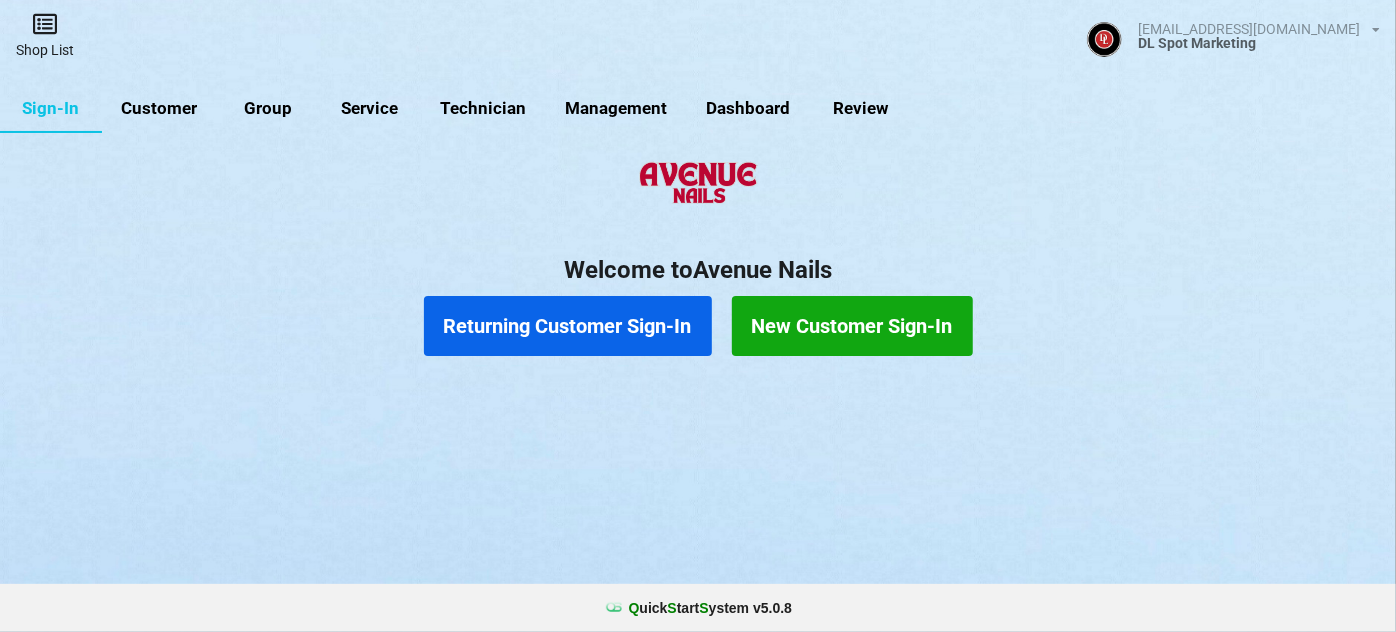 click at bounding box center [45, 24] 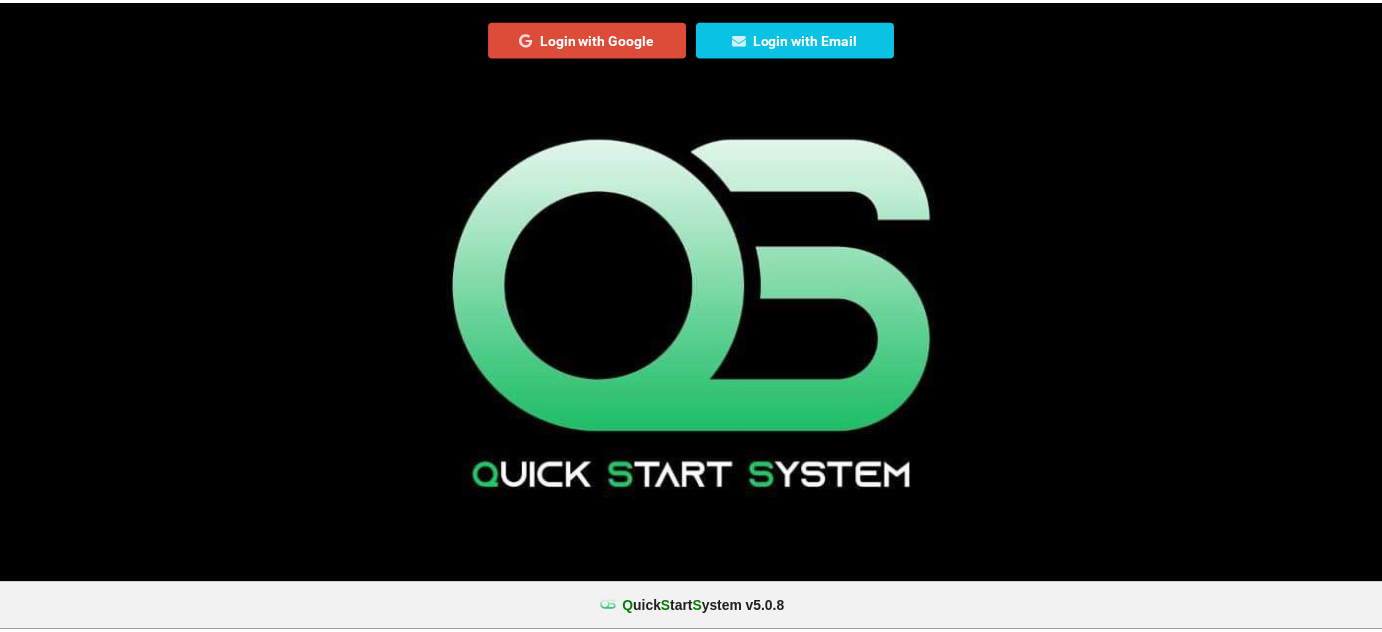 scroll, scrollTop: 0, scrollLeft: 0, axis: both 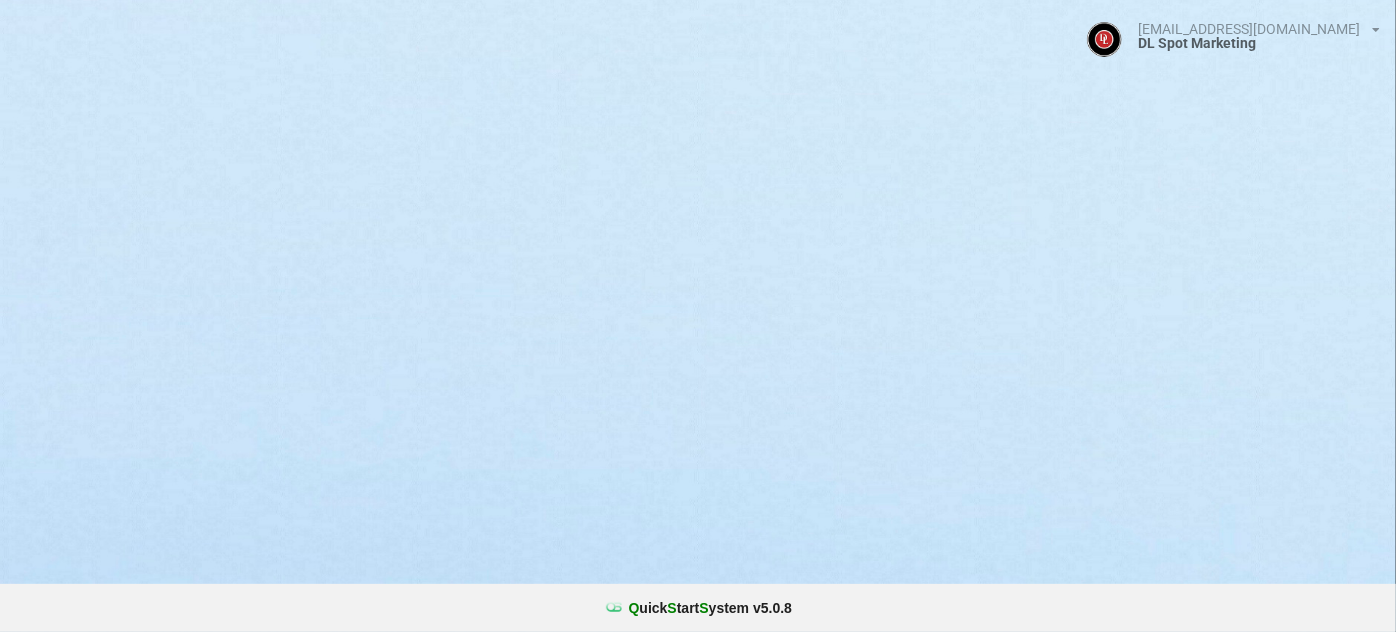 select on "25" 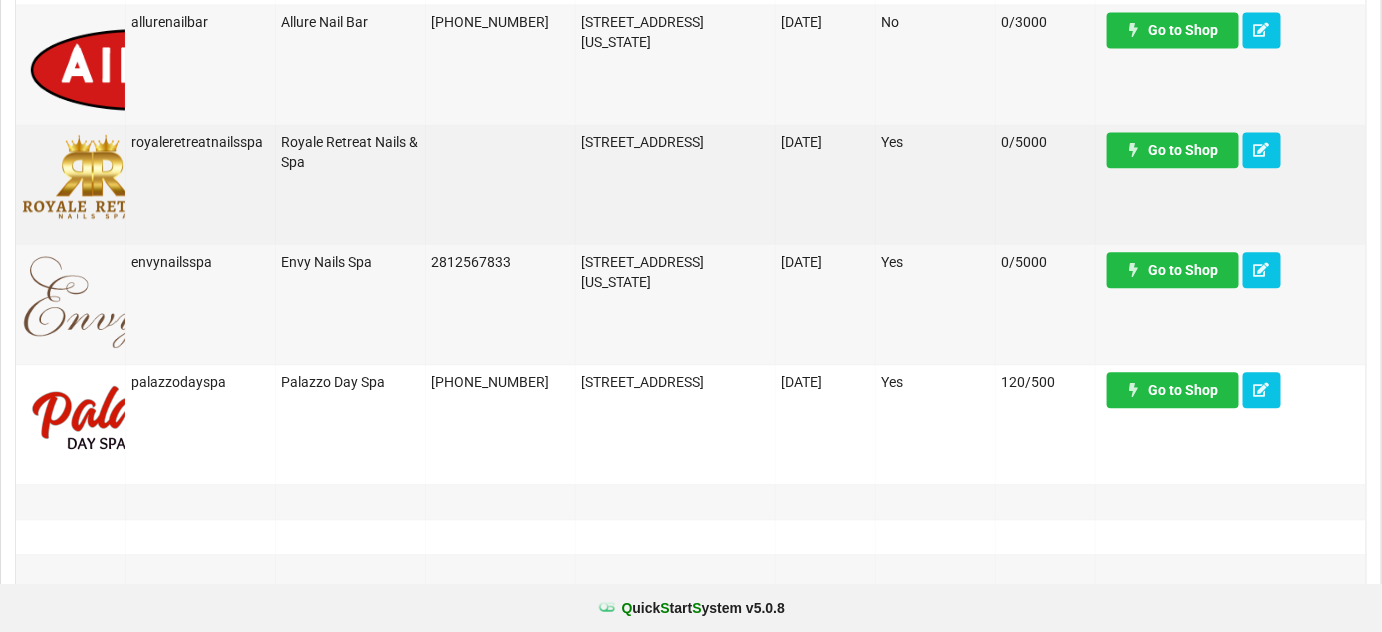 scroll, scrollTop: 1576, scrollLeft: 0, axis: vertical 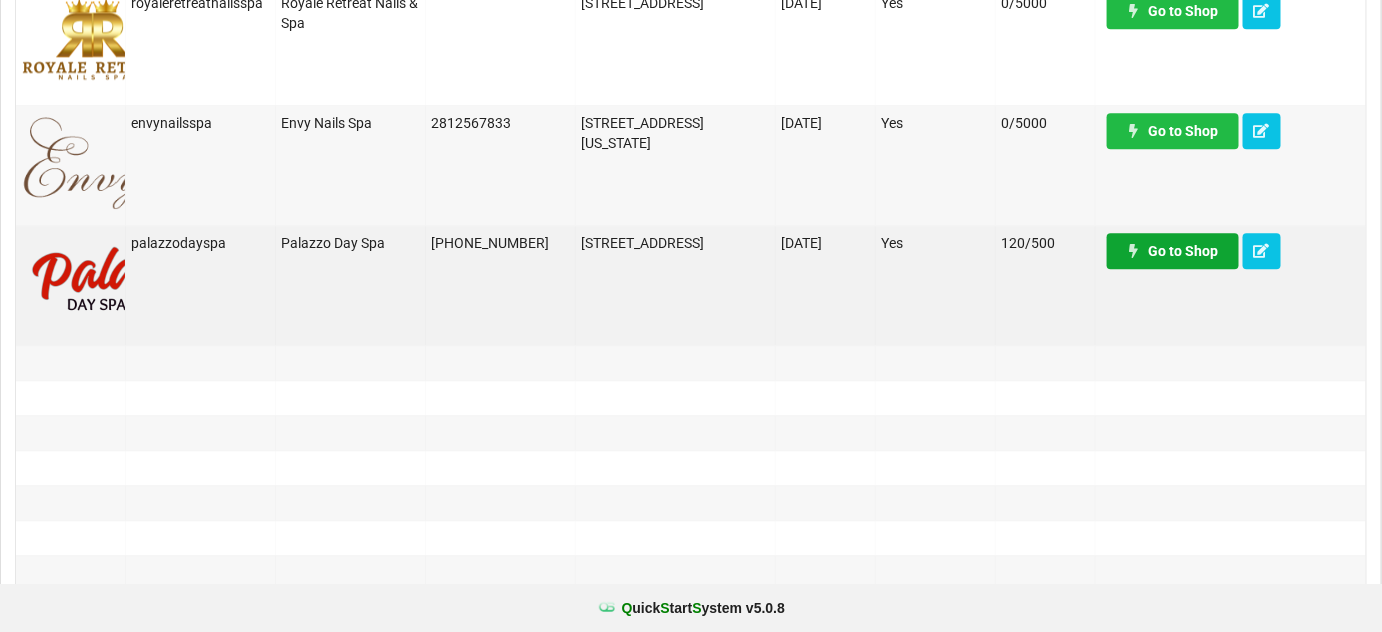 click on "Go to Shop" at bounding box center (1173, 251) 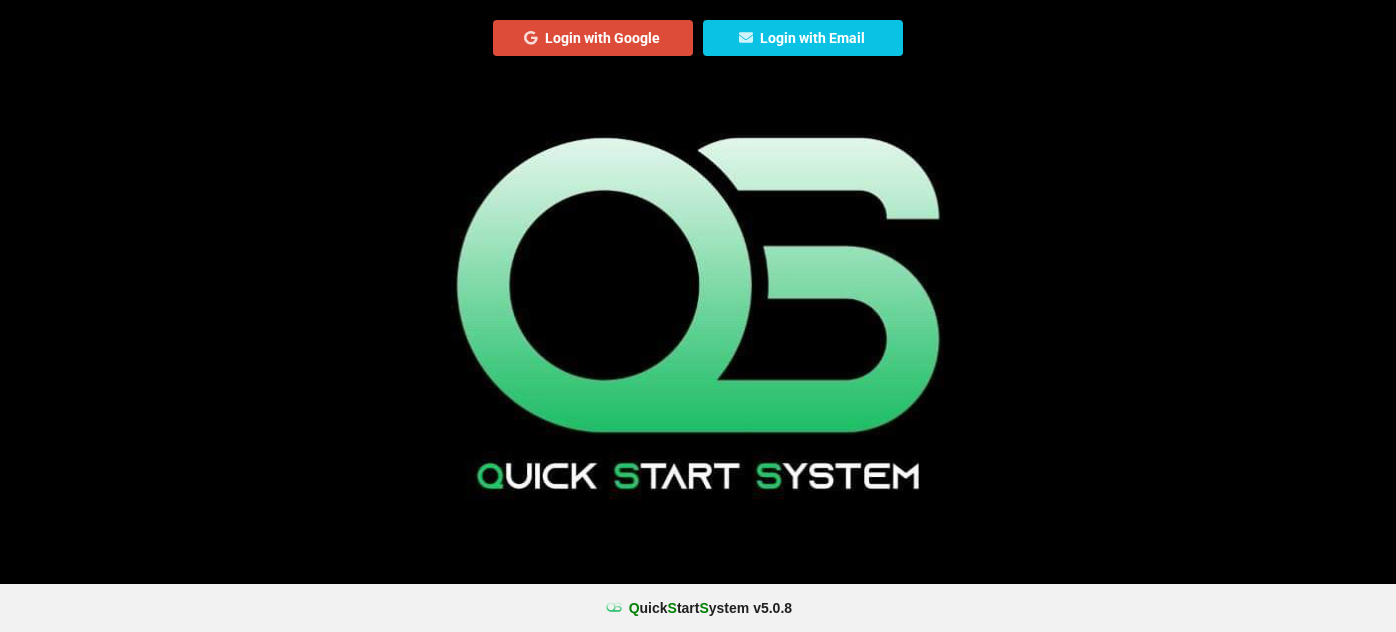 scroll, scrollTop: 0, scrollLeft: 0, axis: both 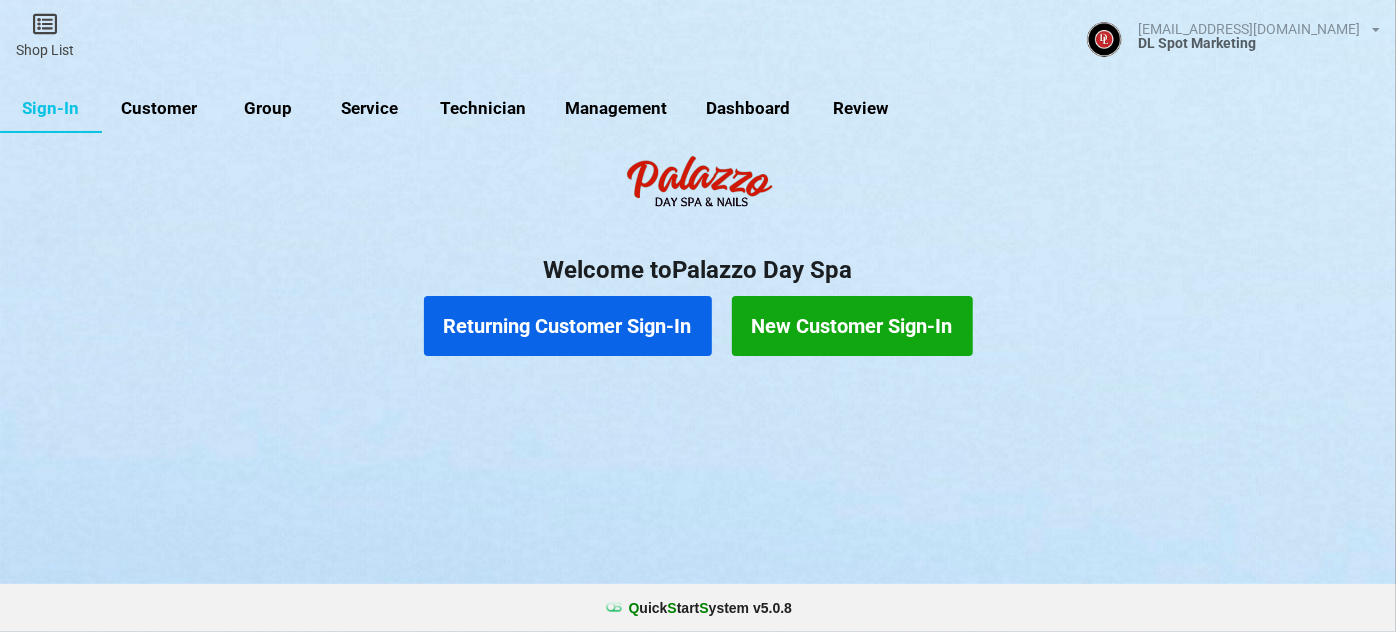 click on "Customer" at bounding box center (159, 109) 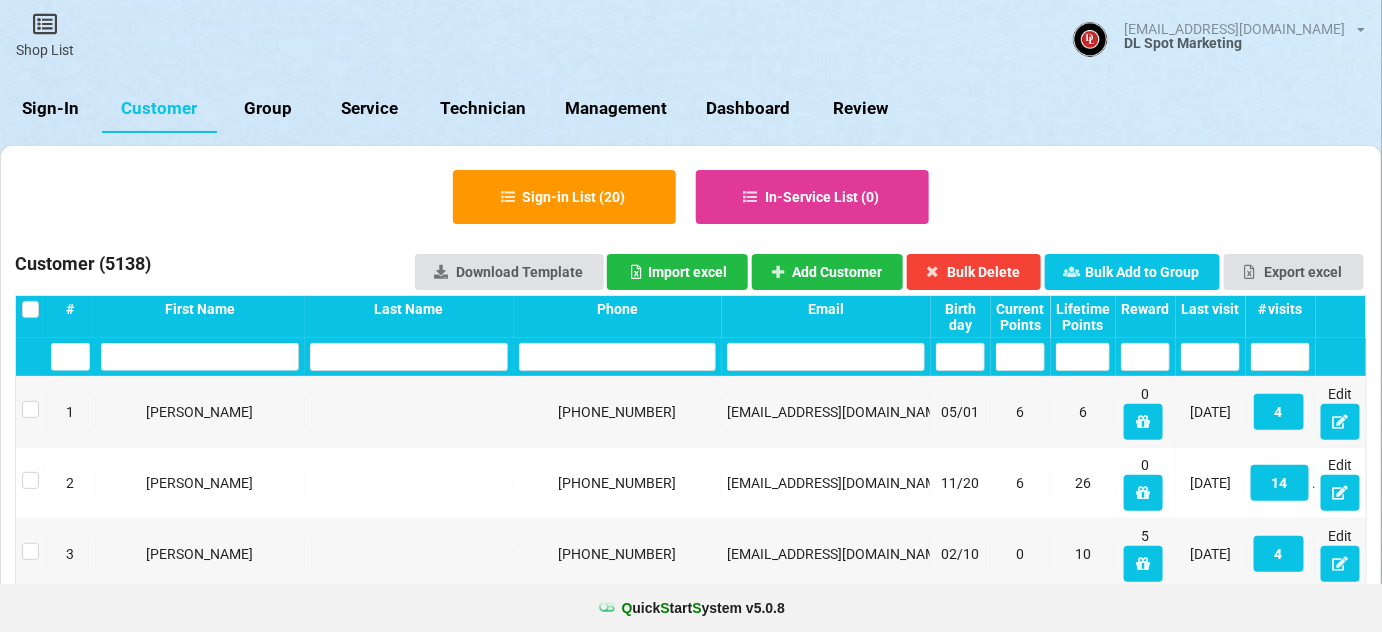 click on "Last visit" at bounding box center (1210, 309) 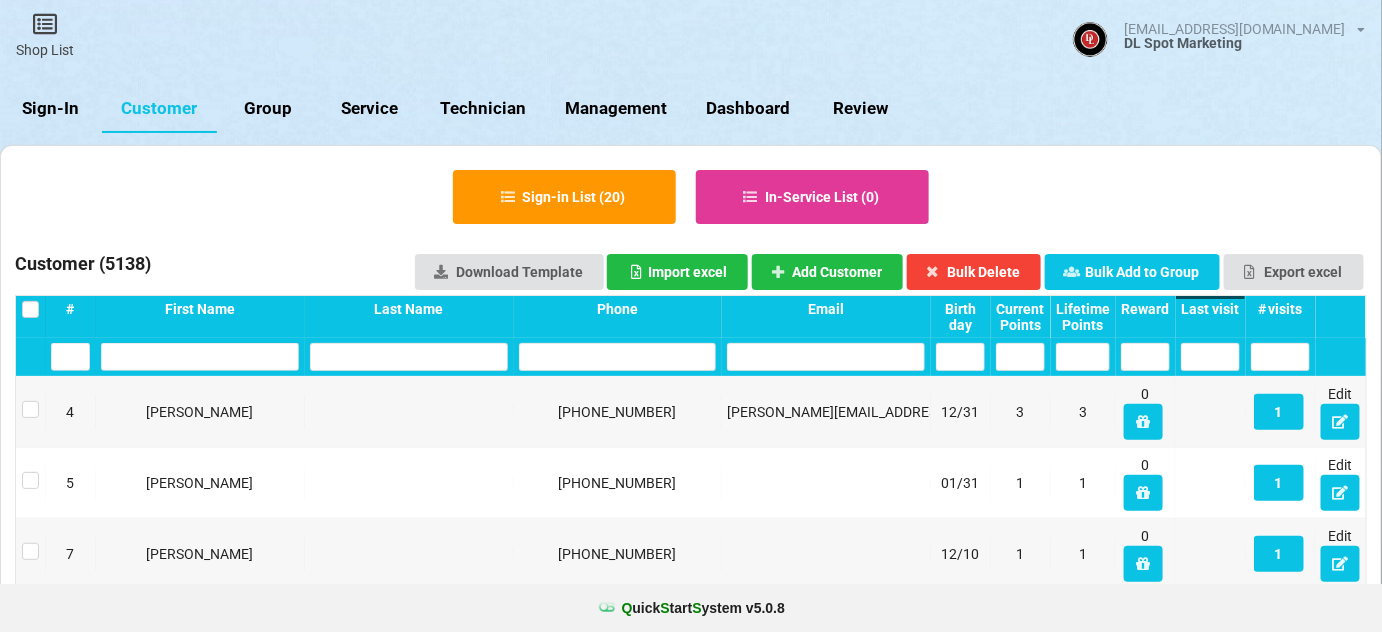 click on "Last visit" at bounding box center [1210, 309] 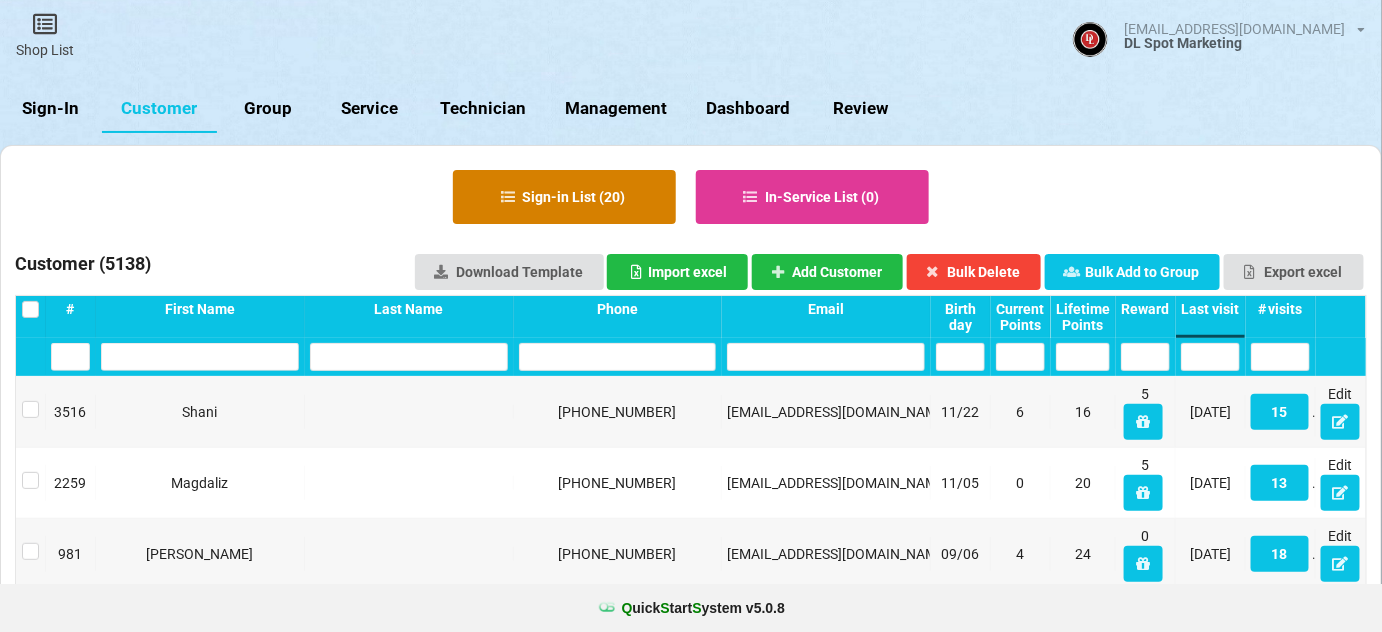 click on "Sign-in List ( 20 )" at bounding box center (564, 197) 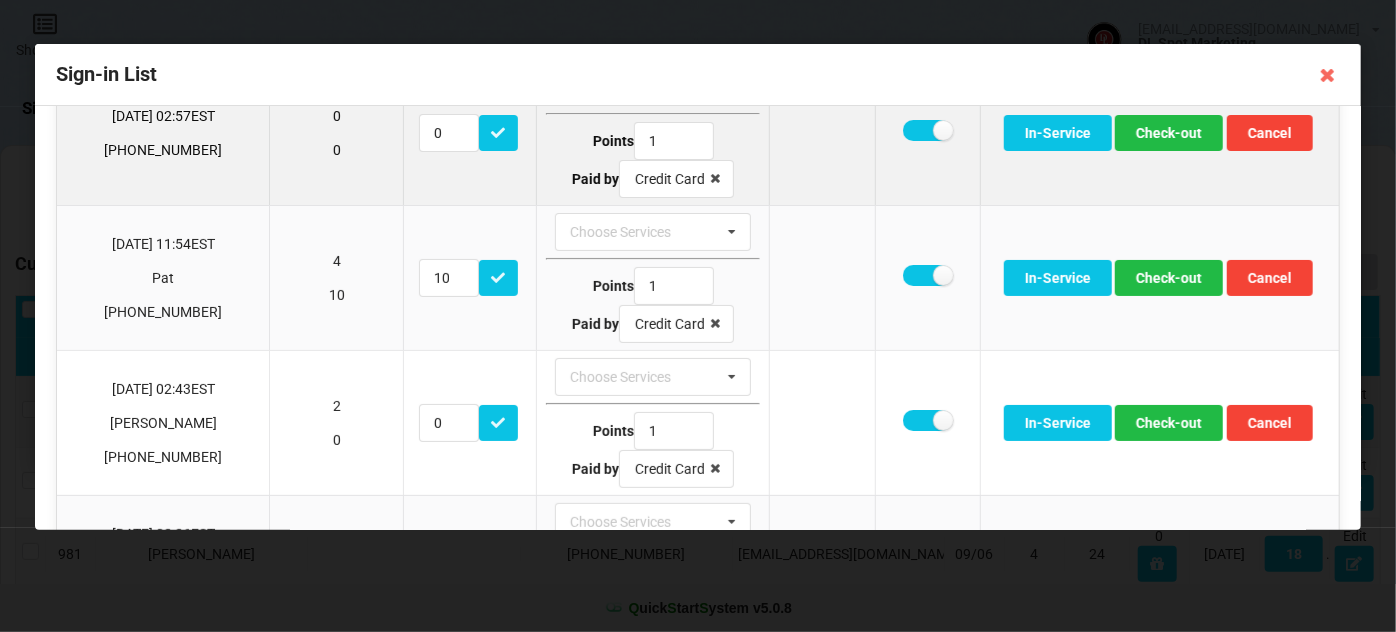 scroll, scrollTop: 121, scrollLeft: 0, axis: vertical 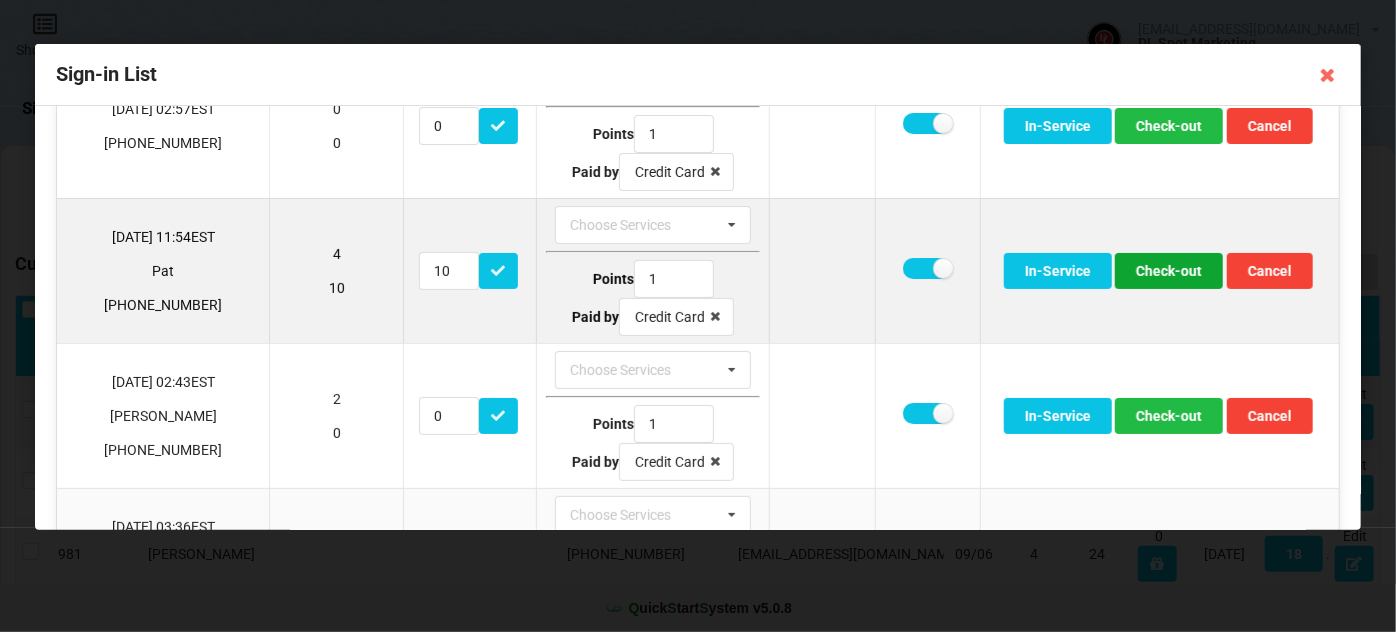 click on "Check-out" at bounding box center [1169, 271] 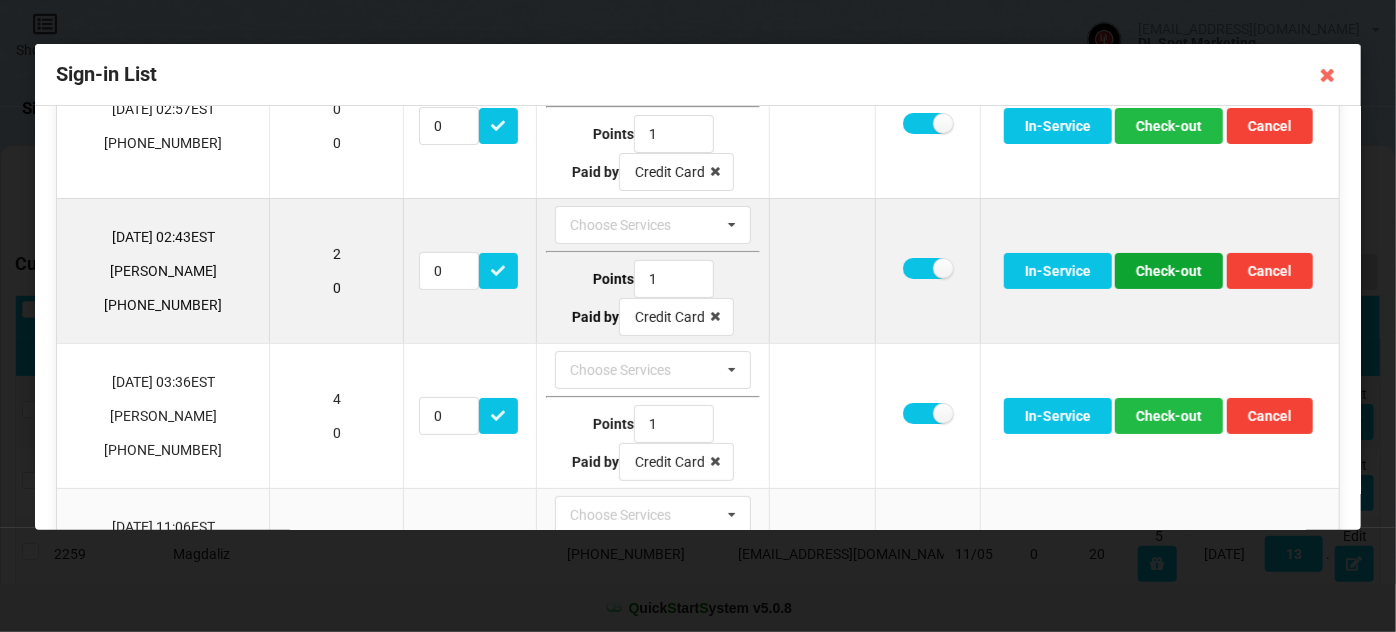 click on "Check-out" at bounding box center [1169, 271] 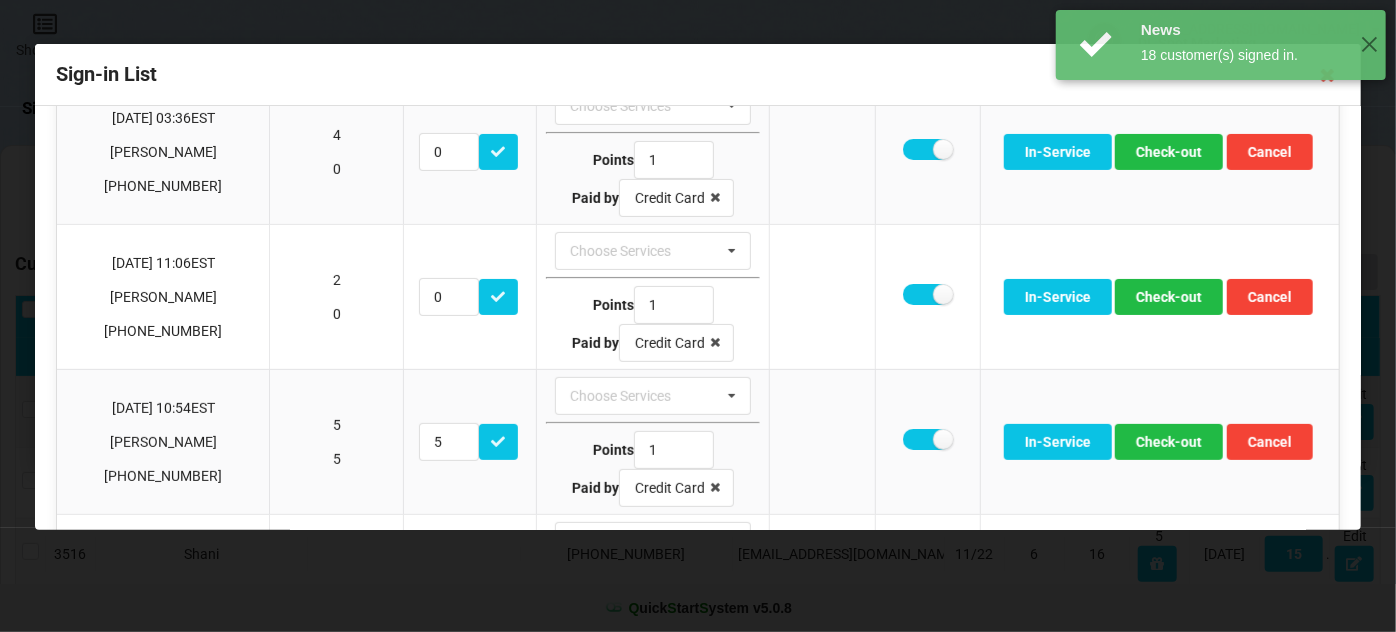 scroll, scrollTop: 242, scrollLeft: 0, axis: vertical 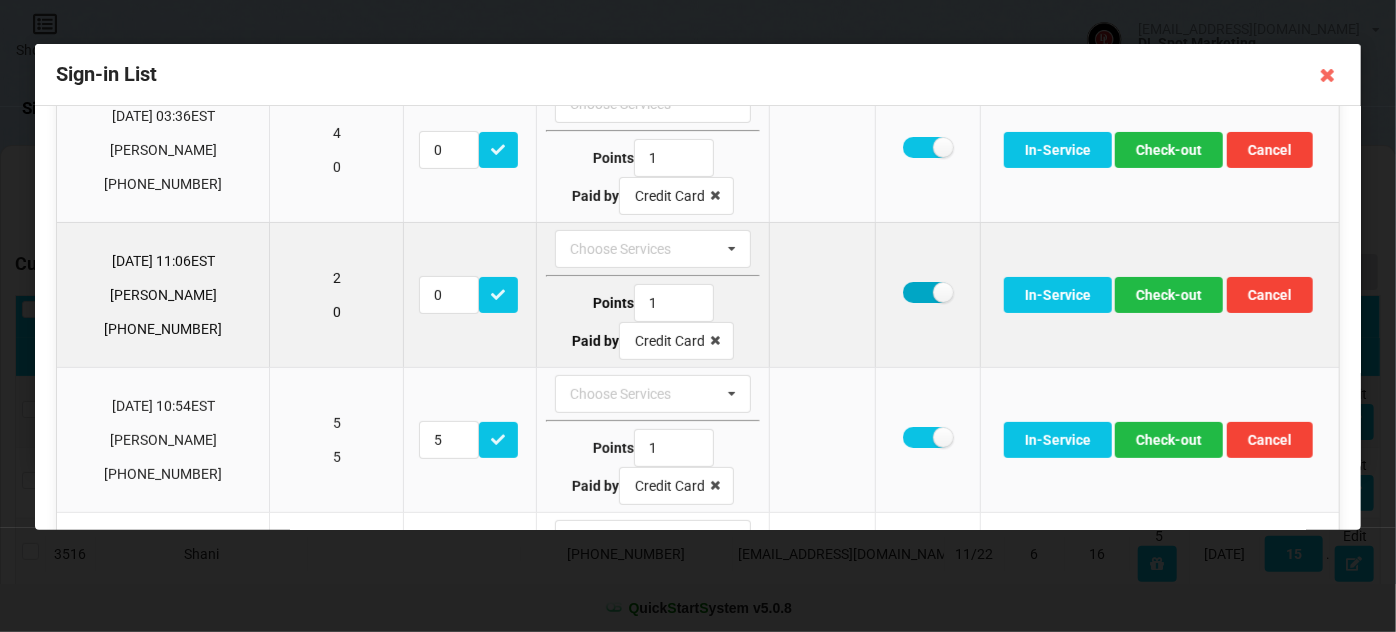 click at bounding box center [927, 292] 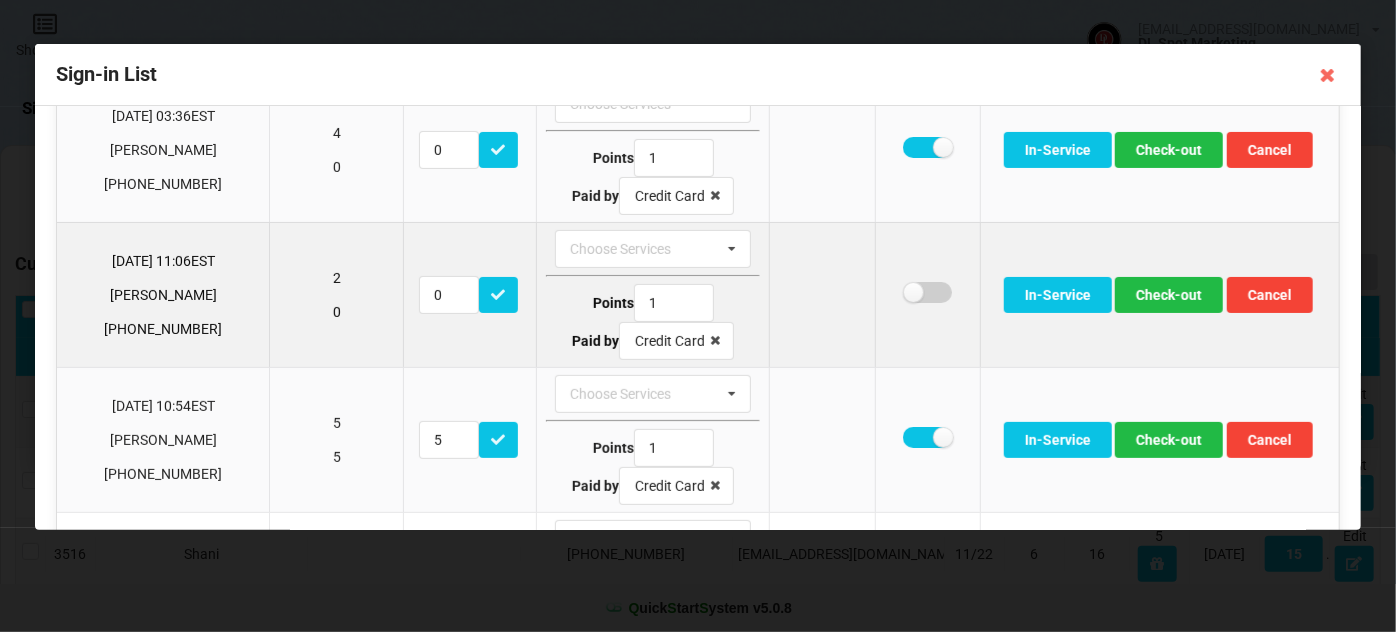 checkbox on "false" 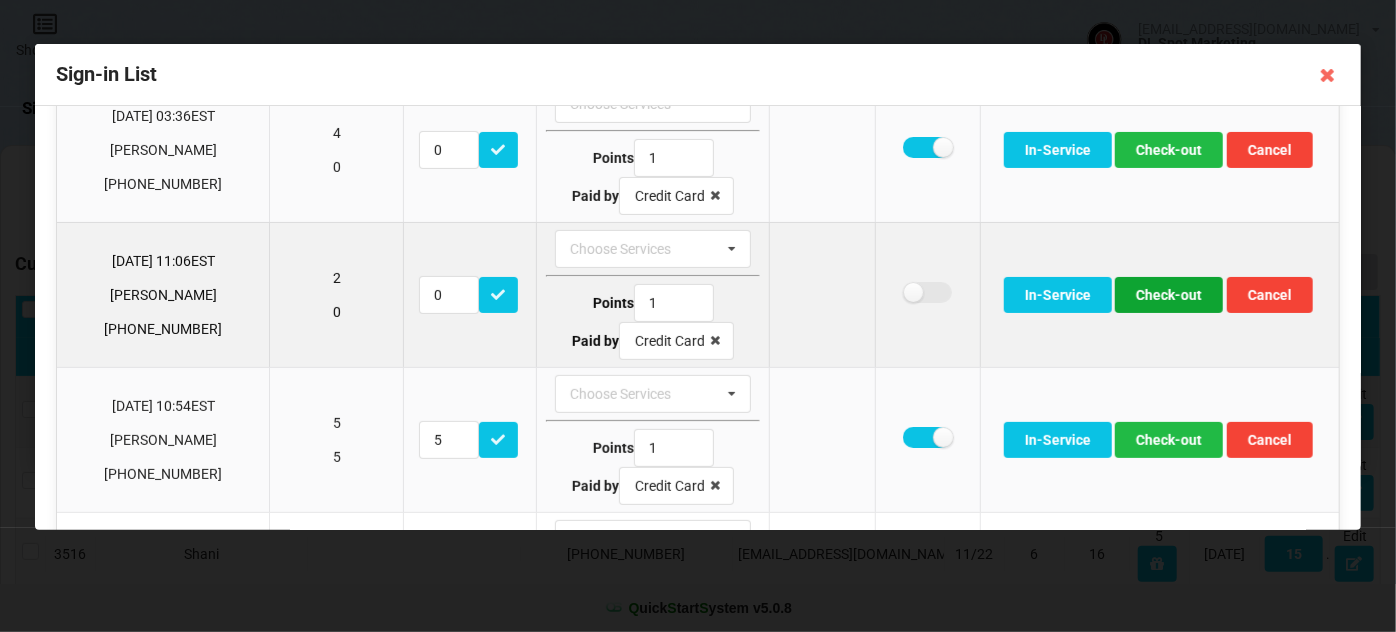 click on "Check-out" at bounding box center (1169, 295) 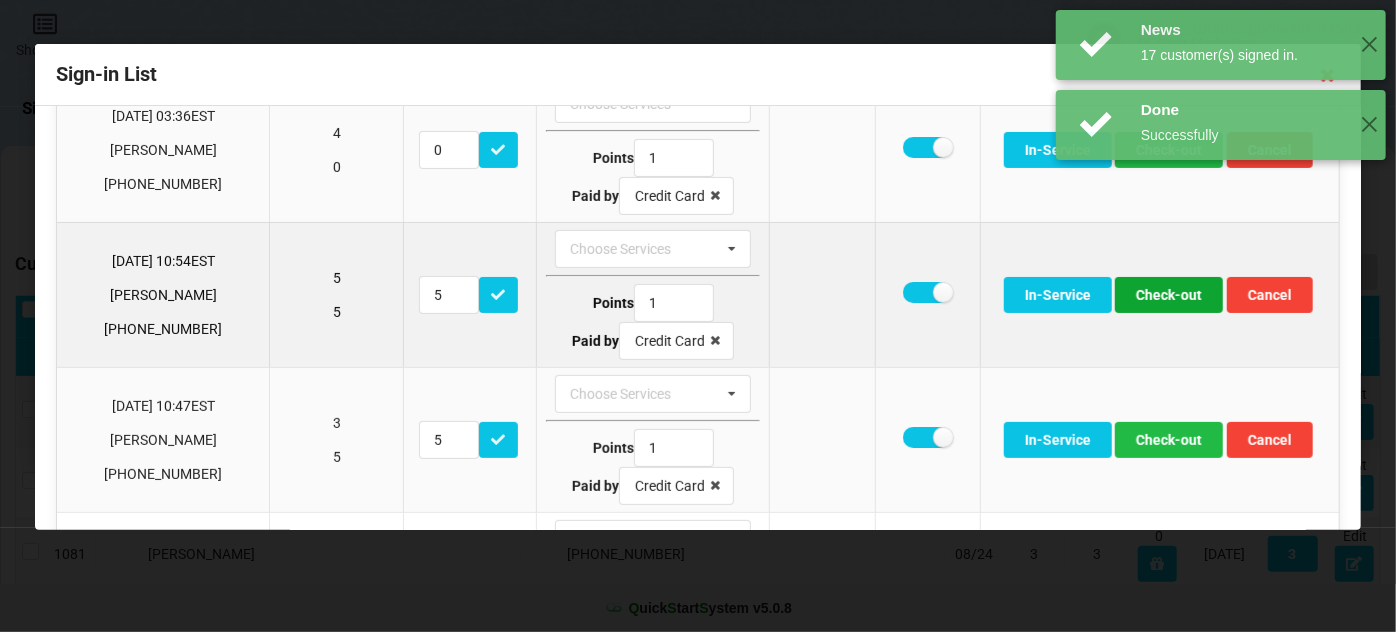 click on "Check-out" at bounding box center [1169, 295] 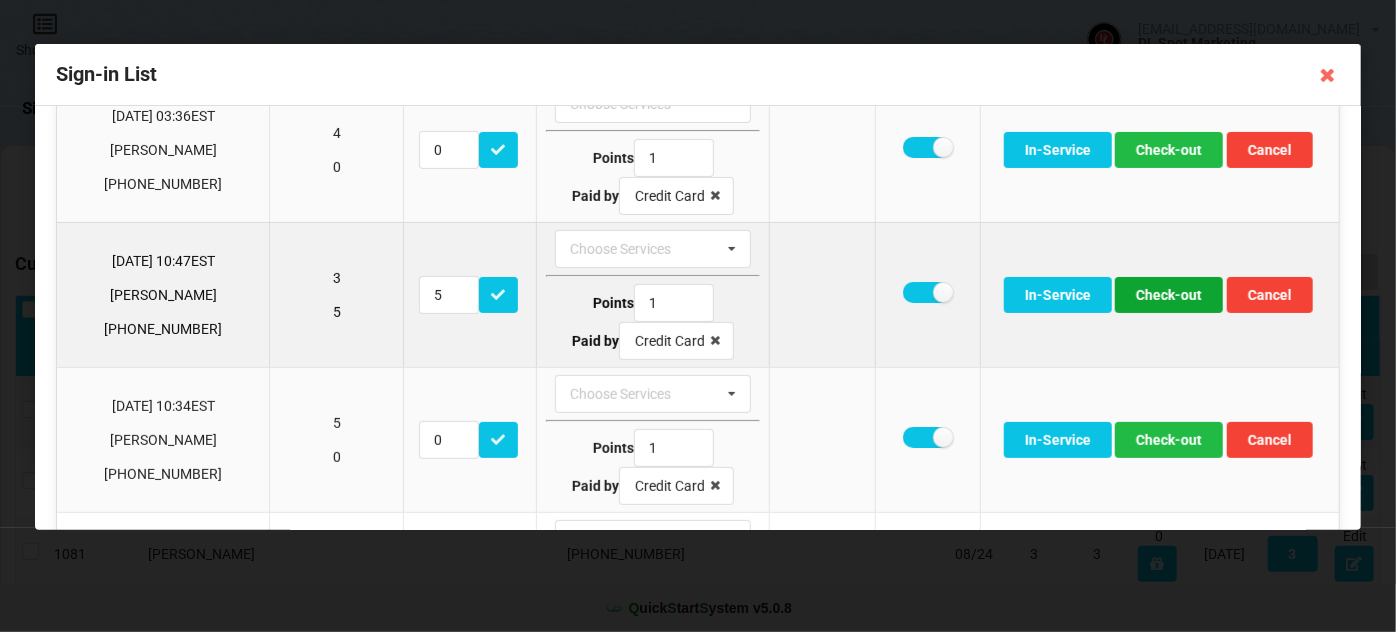 click on "Check-out" at bounding box center (1169, 295) 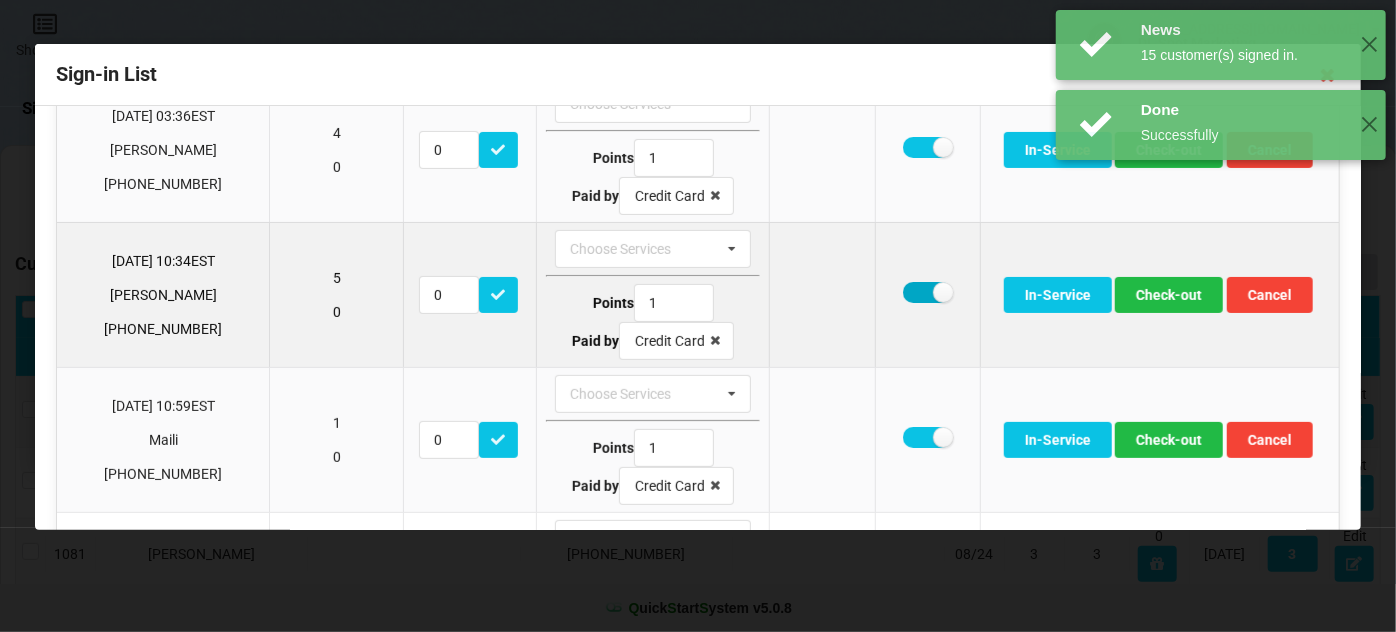 click at bounding box center (927, 292) 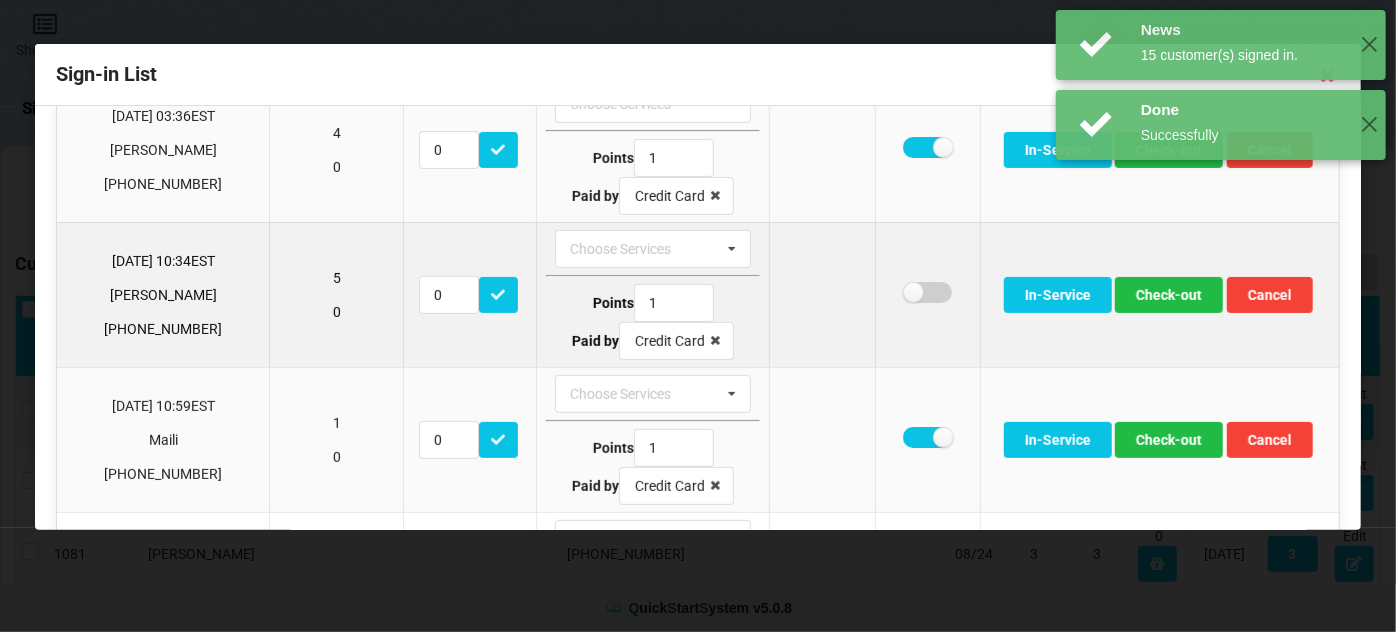 checkbox on "false" 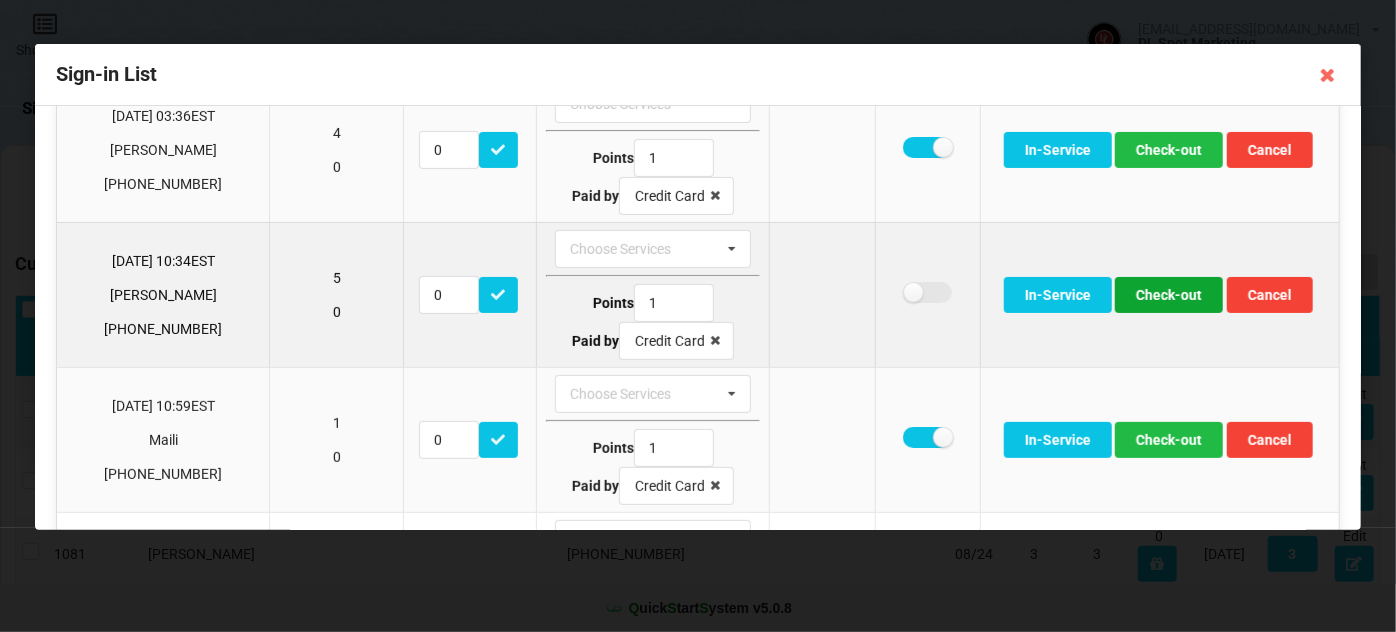 click on "Check-out" at bounding box center (1169, 295) 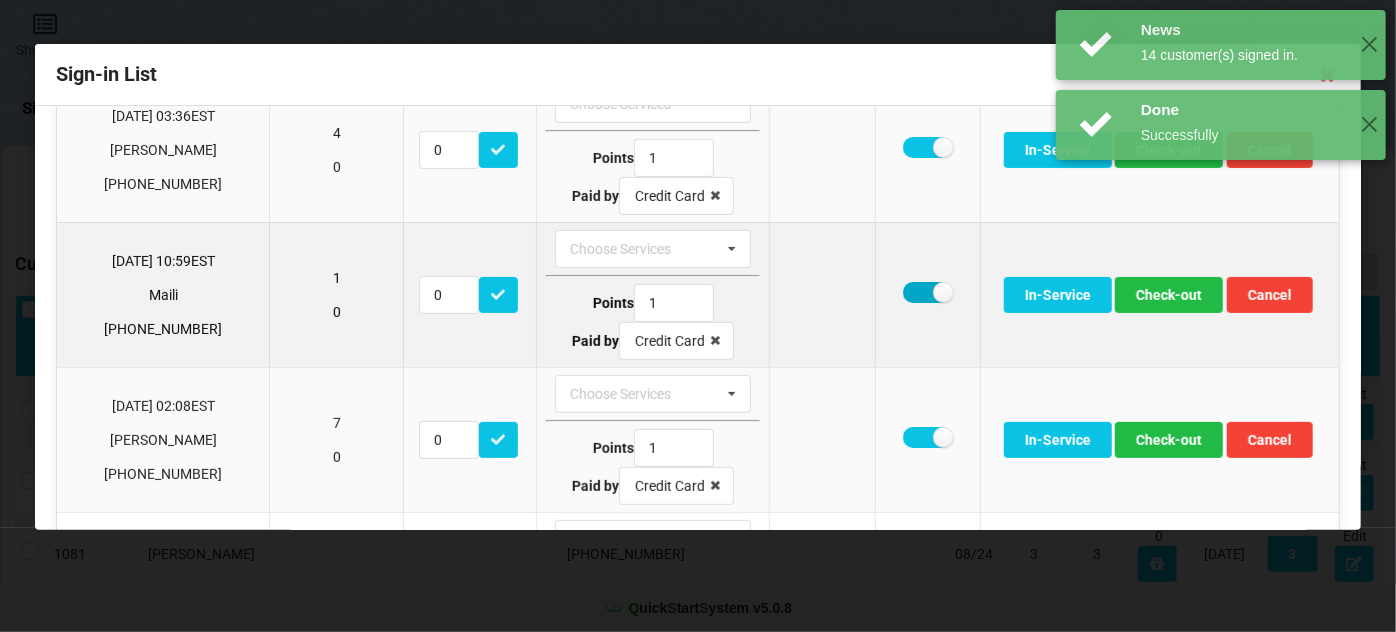 click at bounding box center [927, 292] 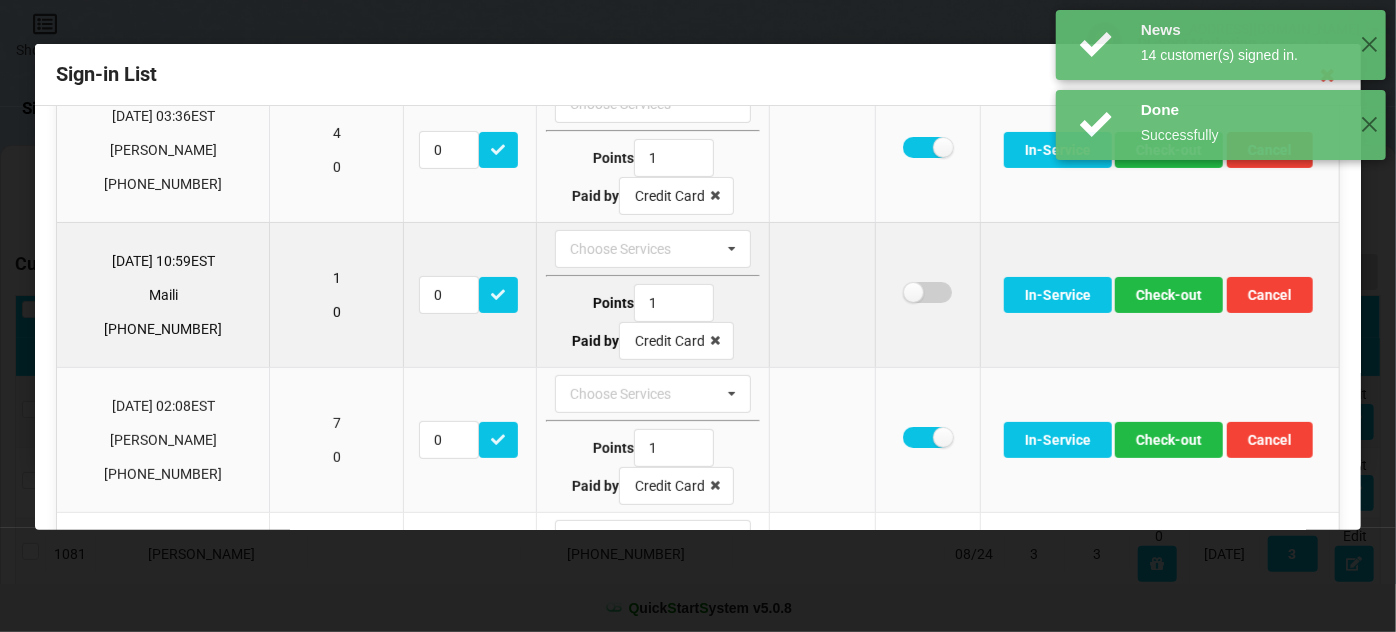 checkbox on "false" 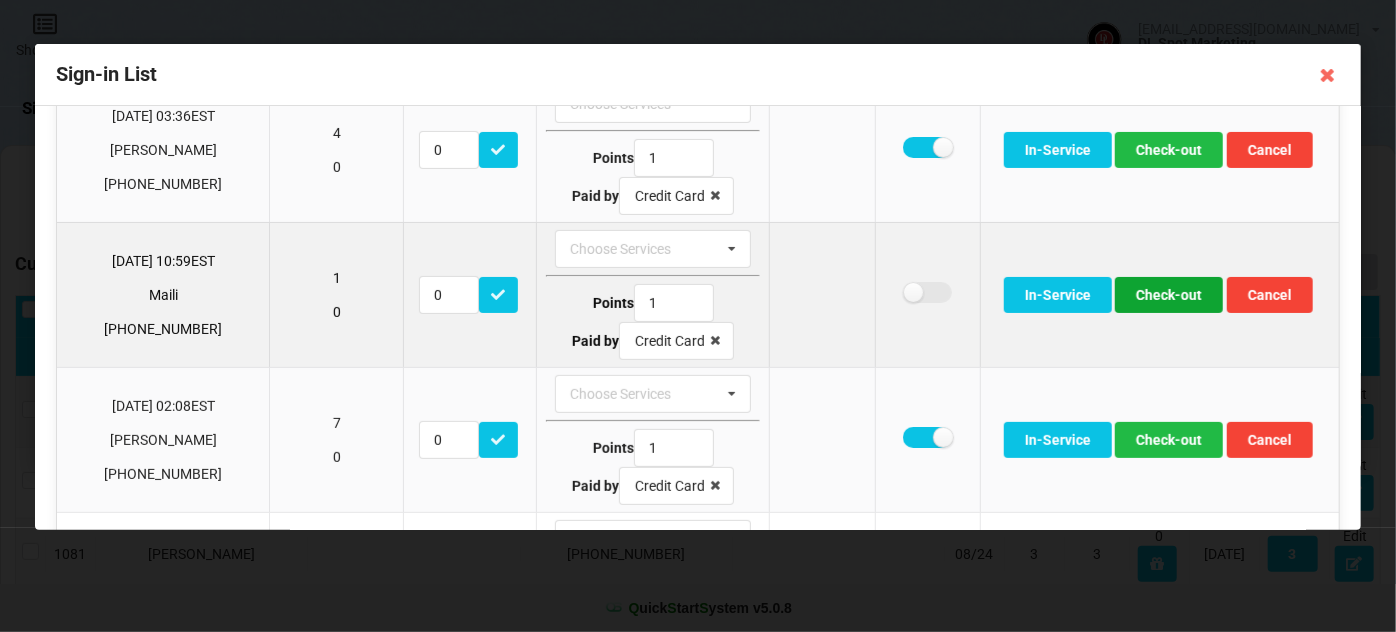 click on "Check-out" at bounding box center [1169, 295] 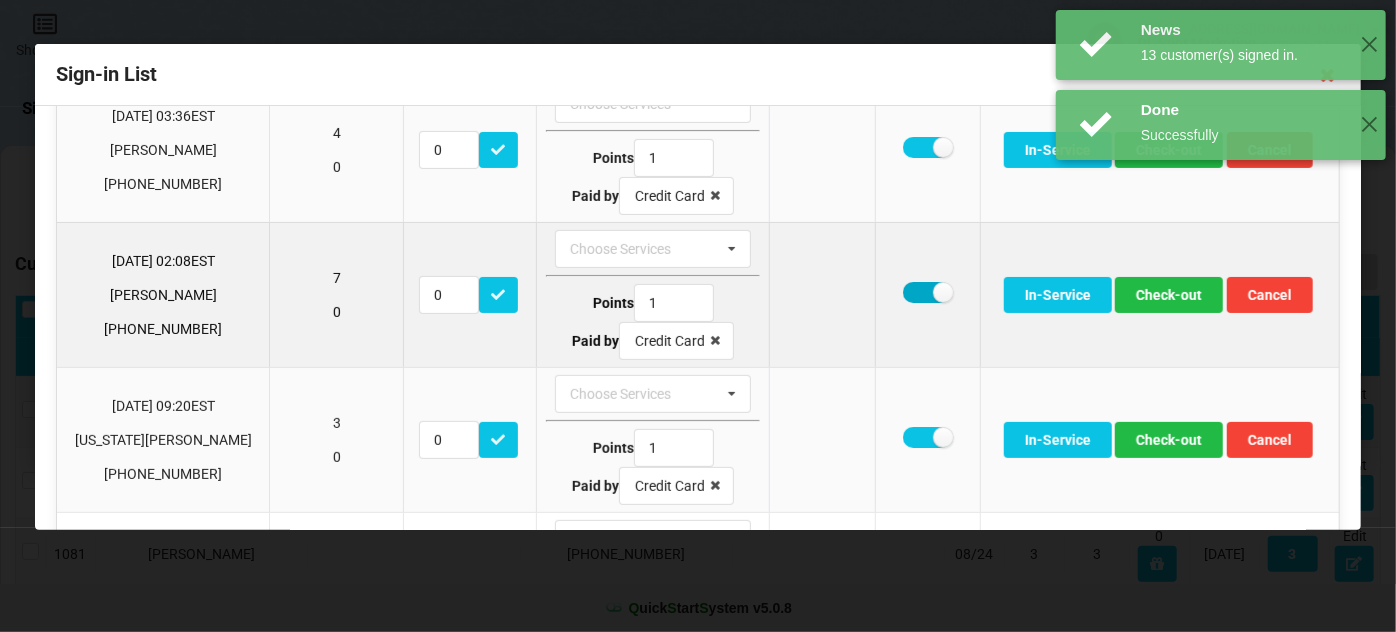 click at bounding box center (927, 292) 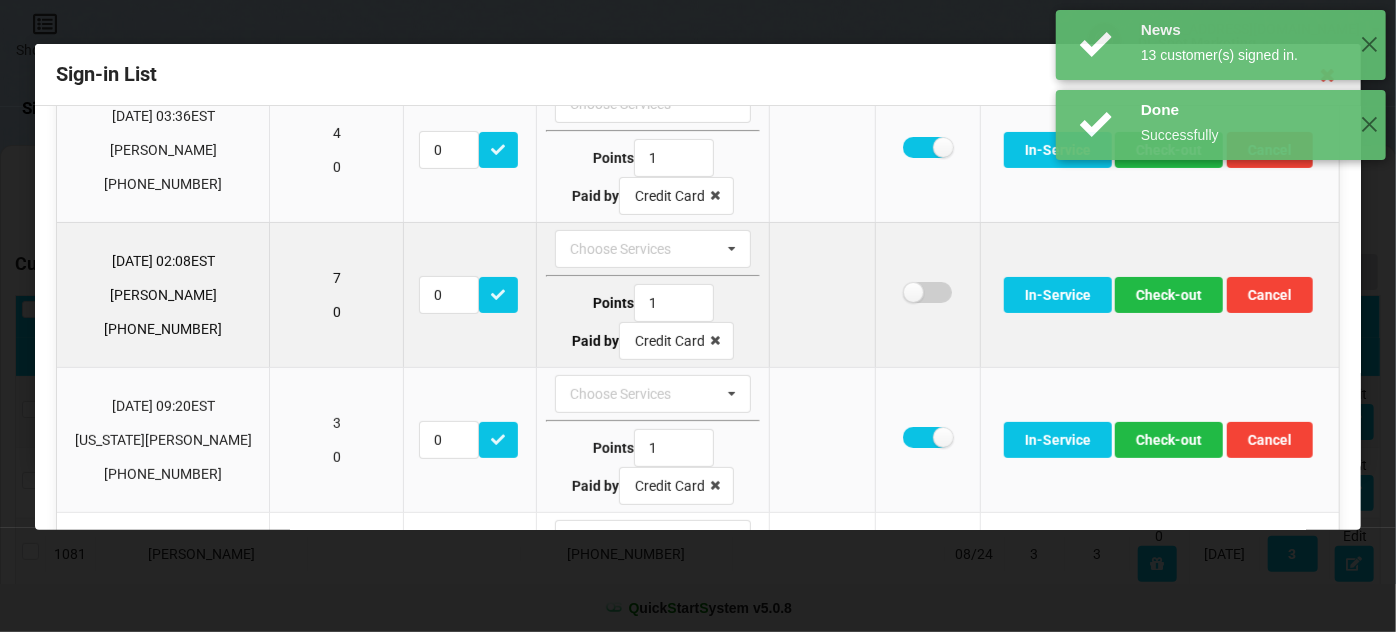 checkbox on "false" 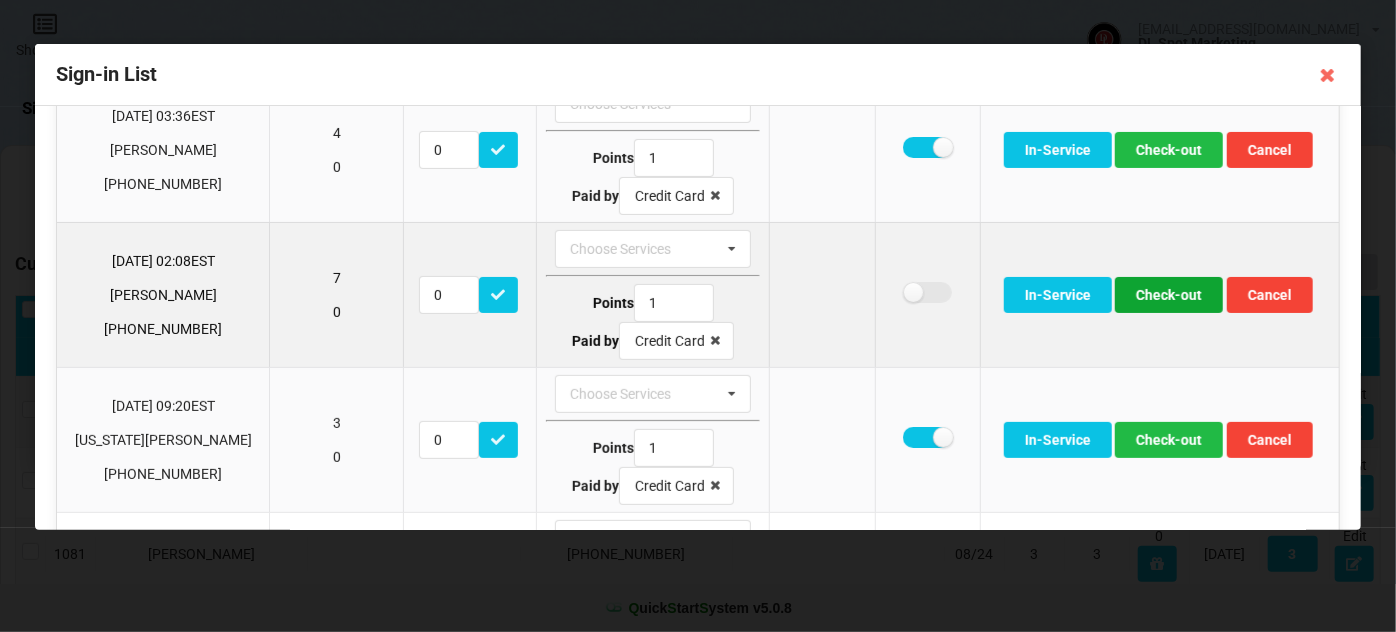 click on "Check-out" at bounding box center (1169, 295) 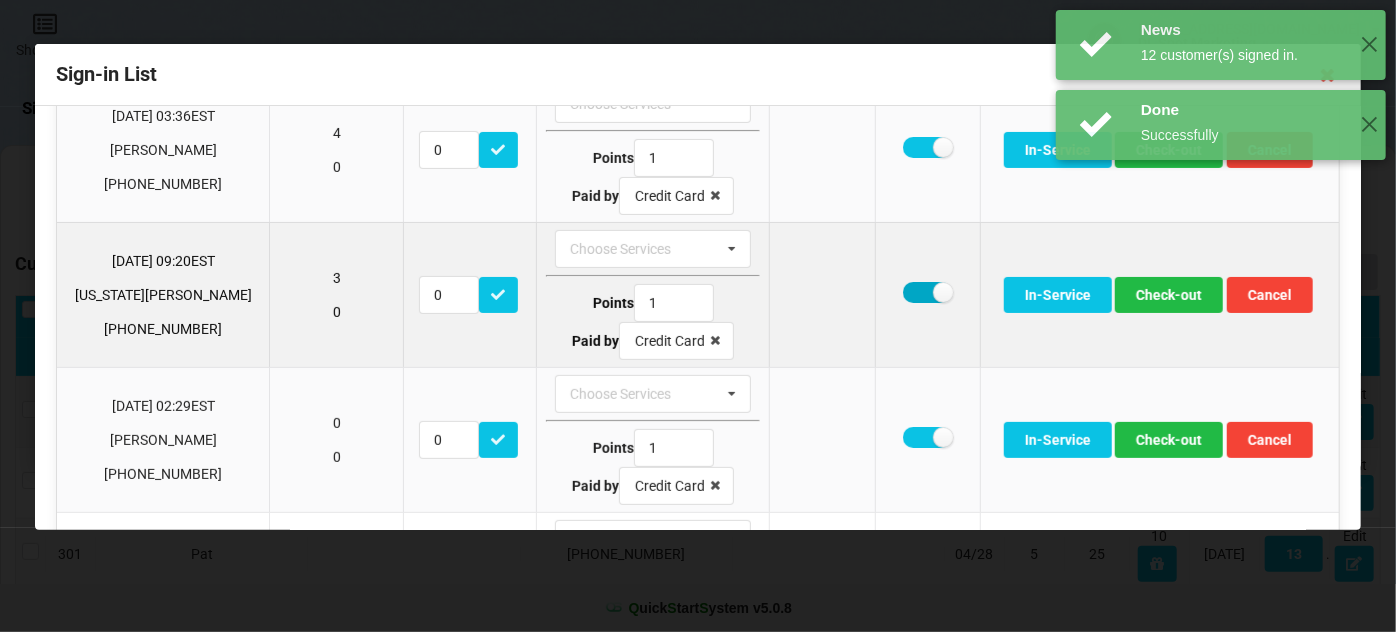 click at bounding box center [927, 292] 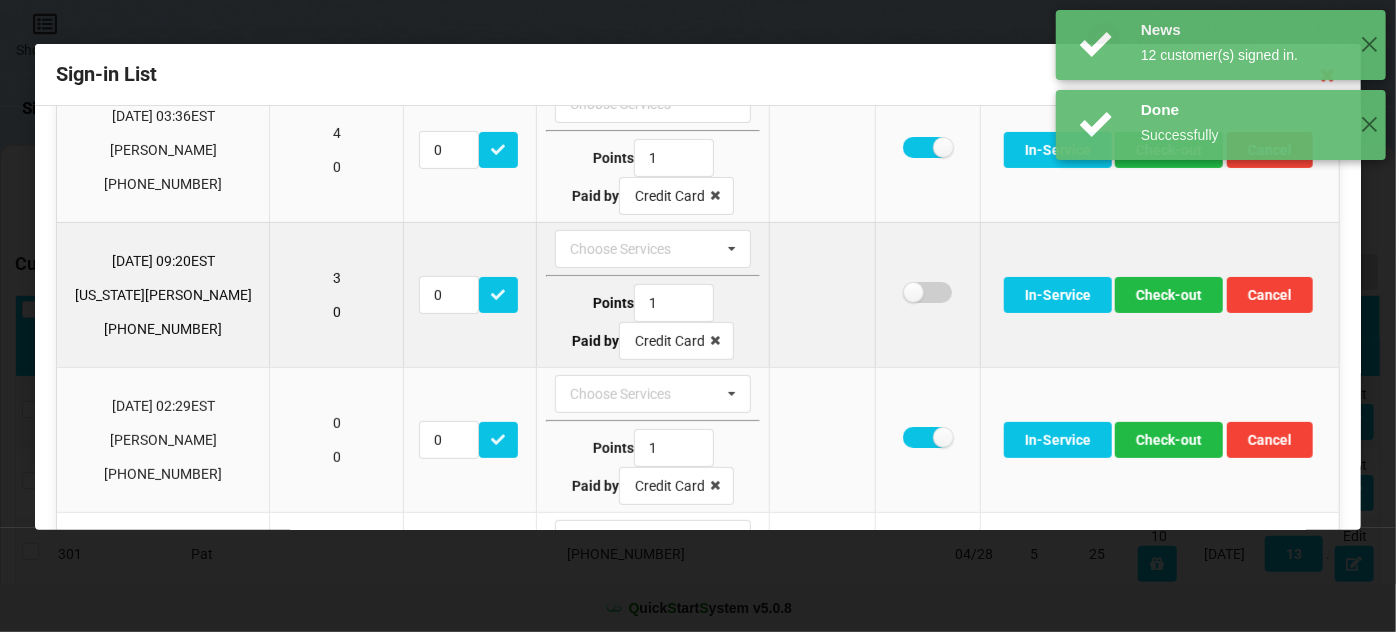 checkbox on "false" 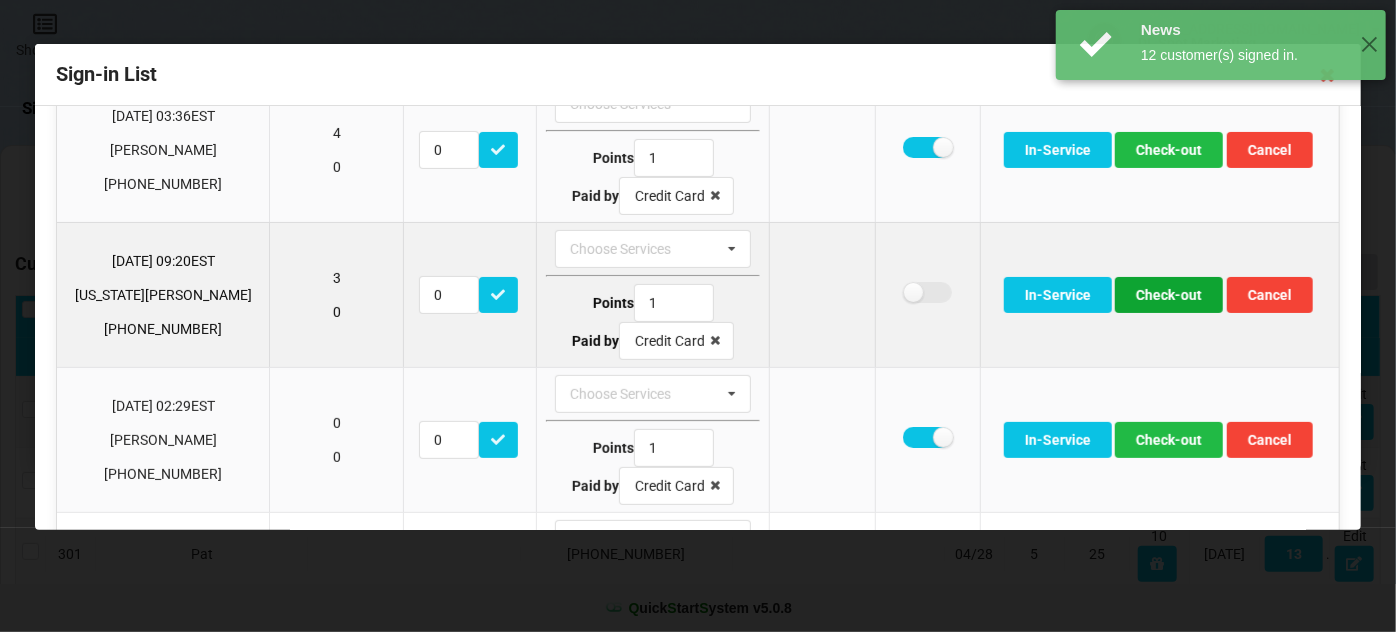 click on "Check-out" at bounding box center [1169, 295] 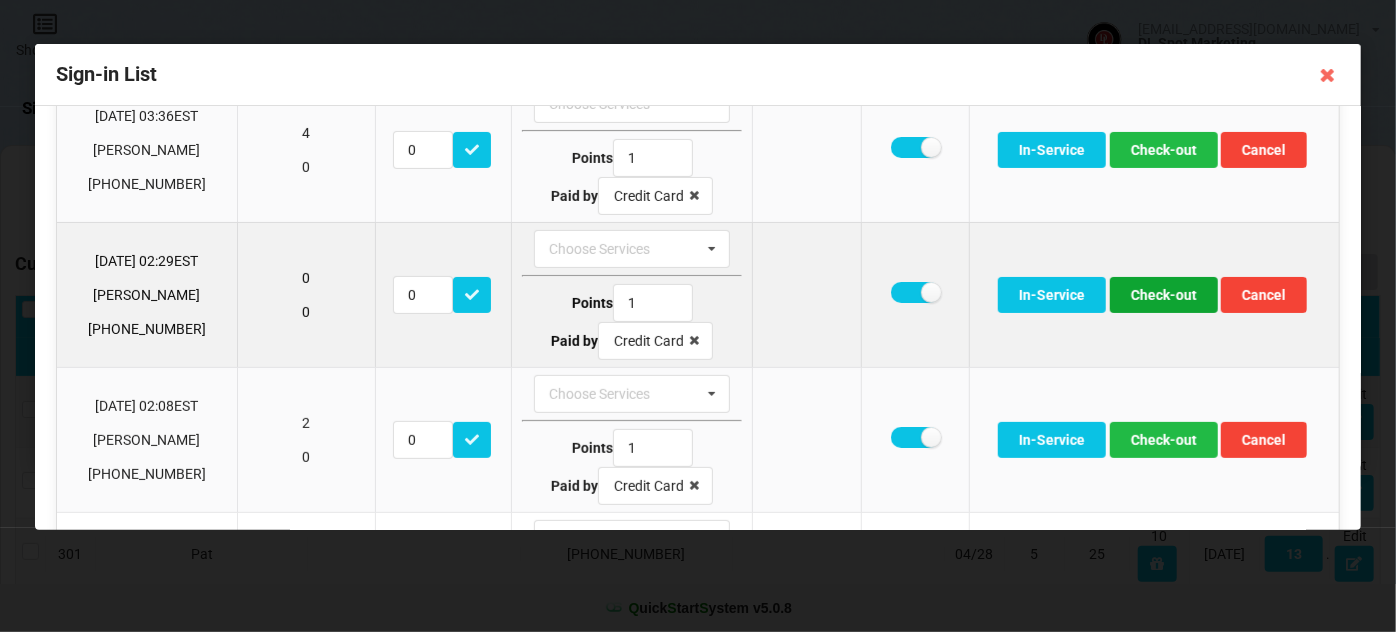 click on "Check-out" at bounding box center [1164, 295] 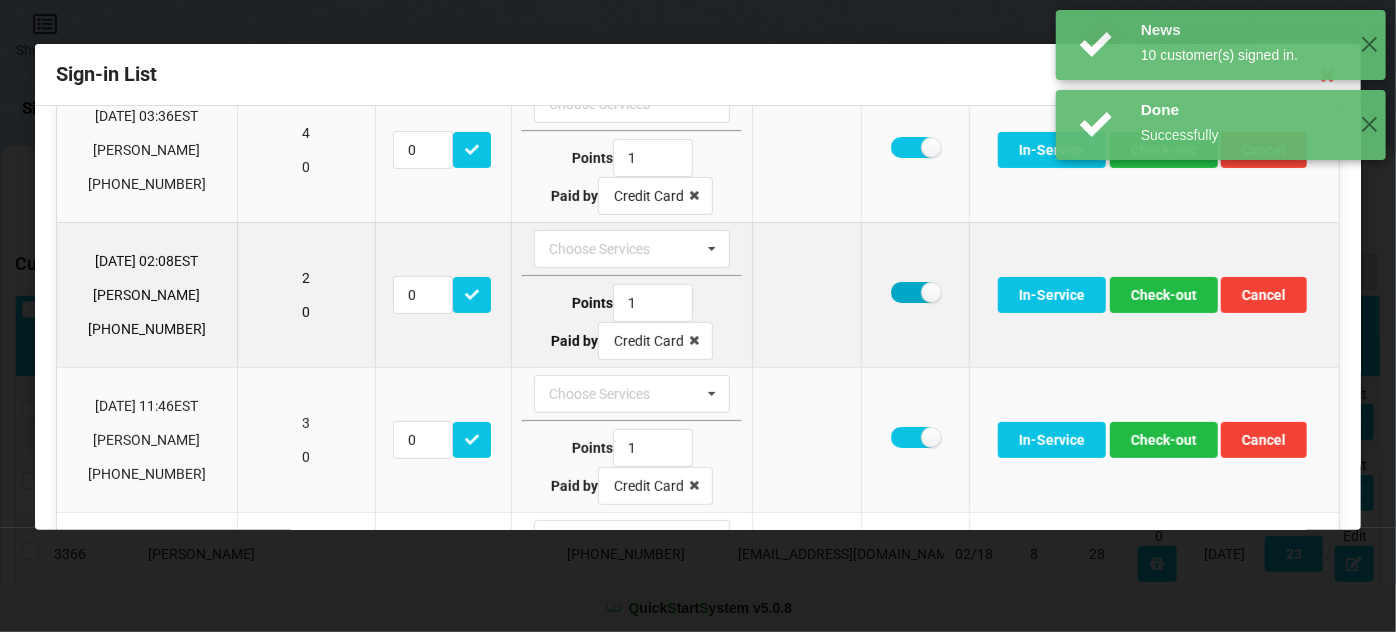 click at bounding box center (915, 292) 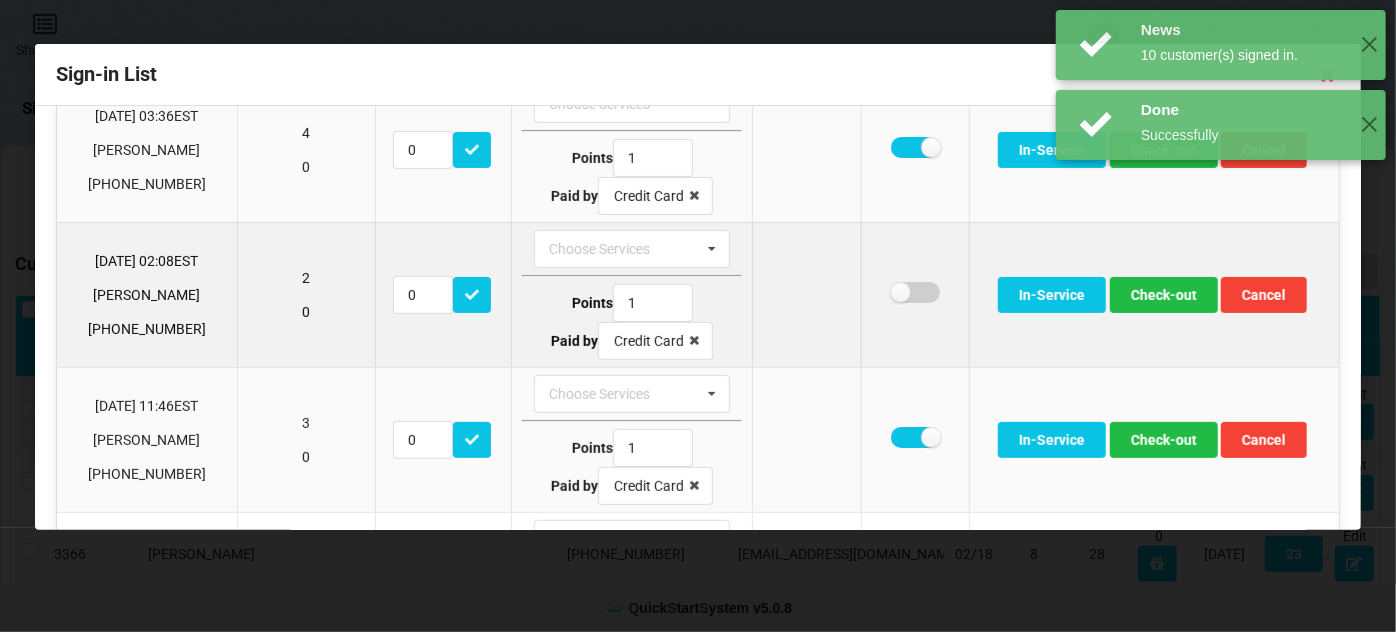 checkbox on "false" 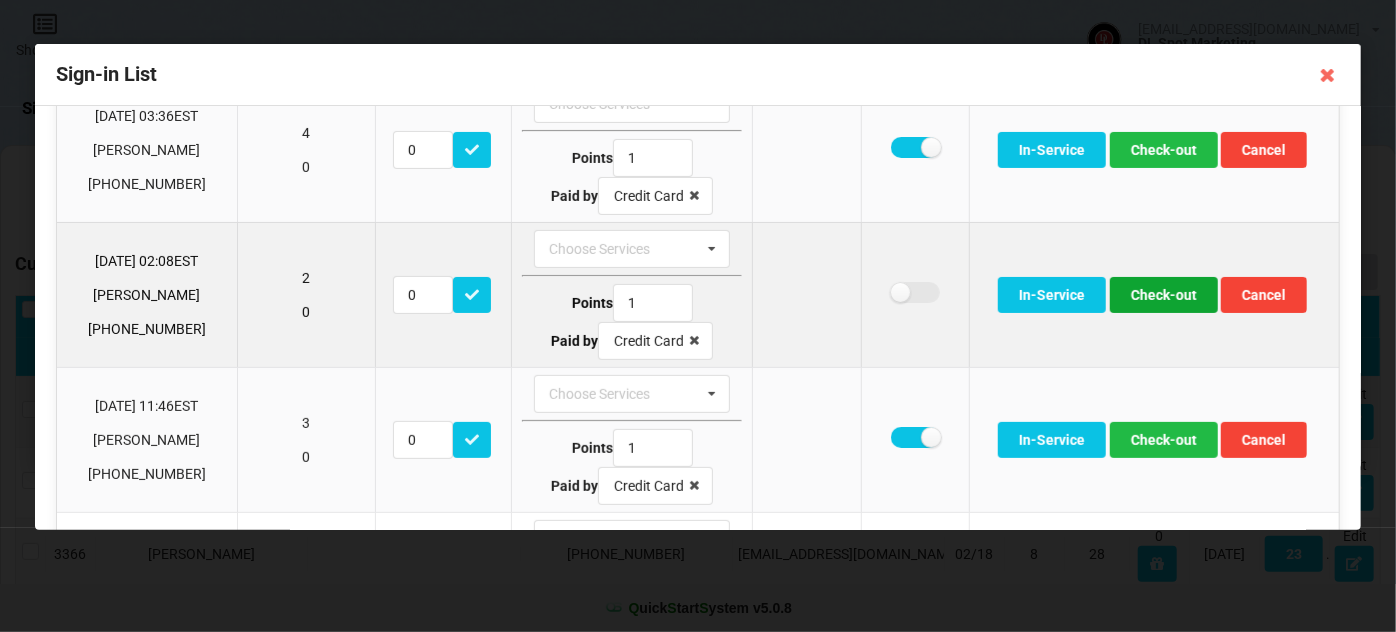 click on "Check-out" at bounding box center [1164, 295] 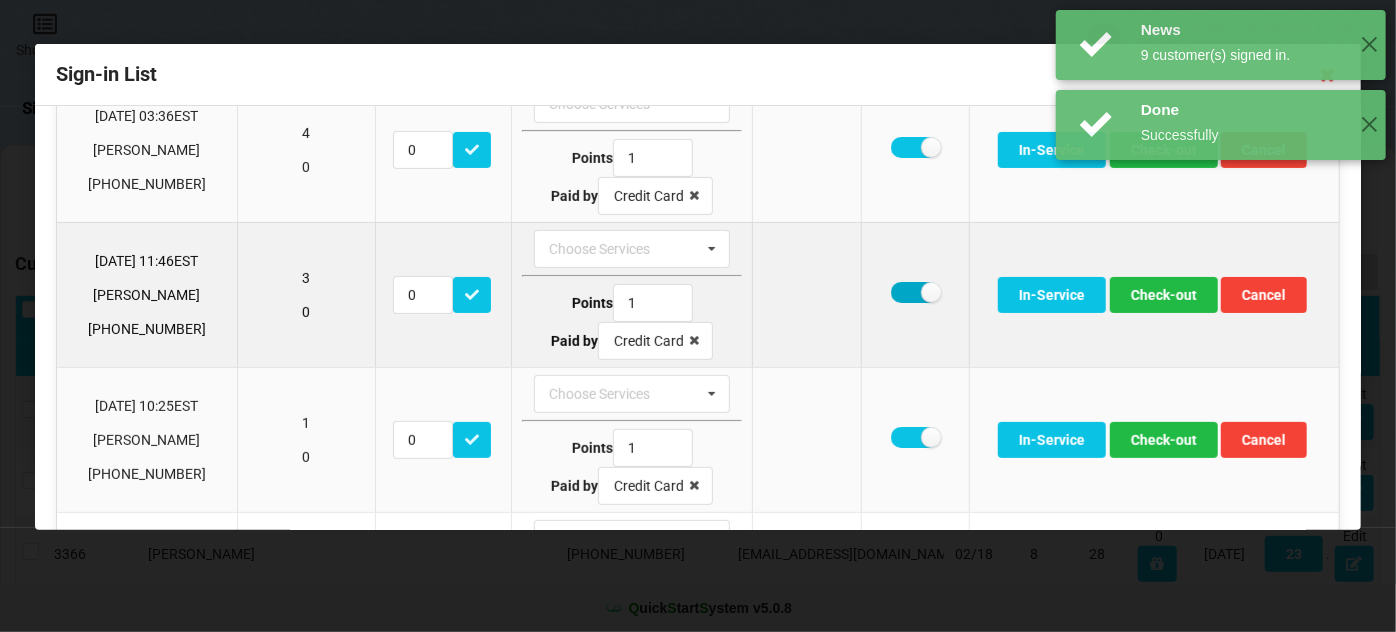 click at bounding box center [915, 292] 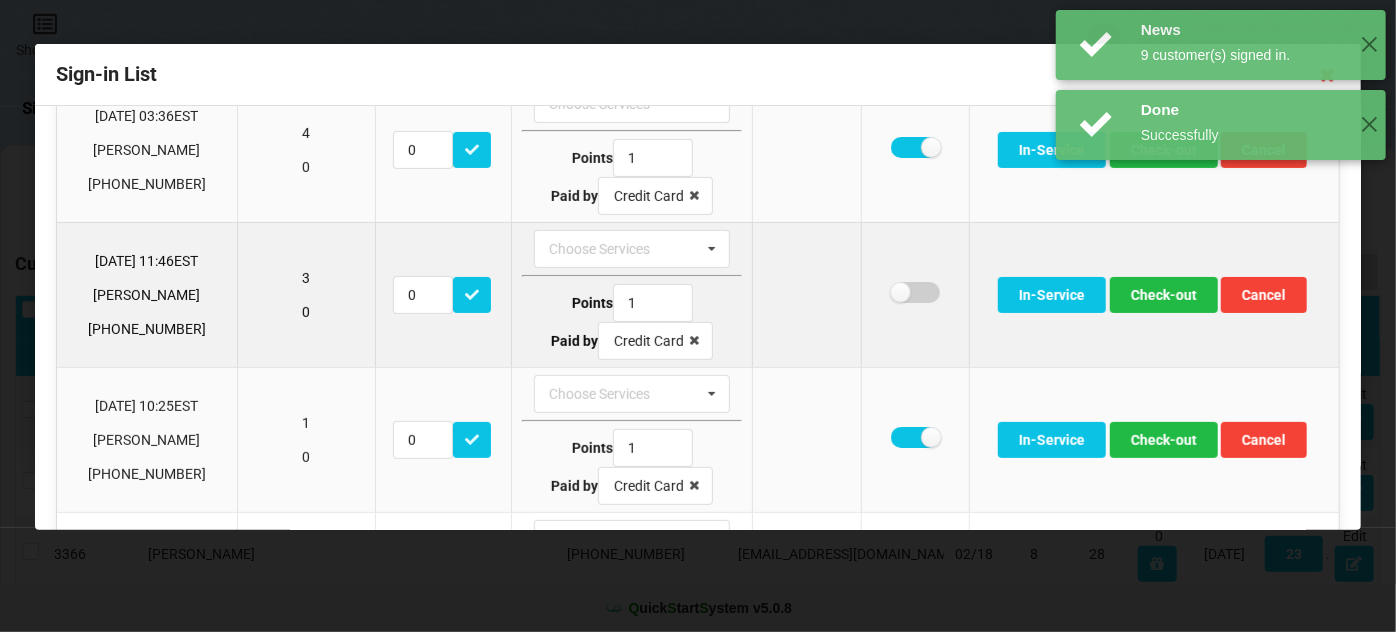 checkbox on "false" 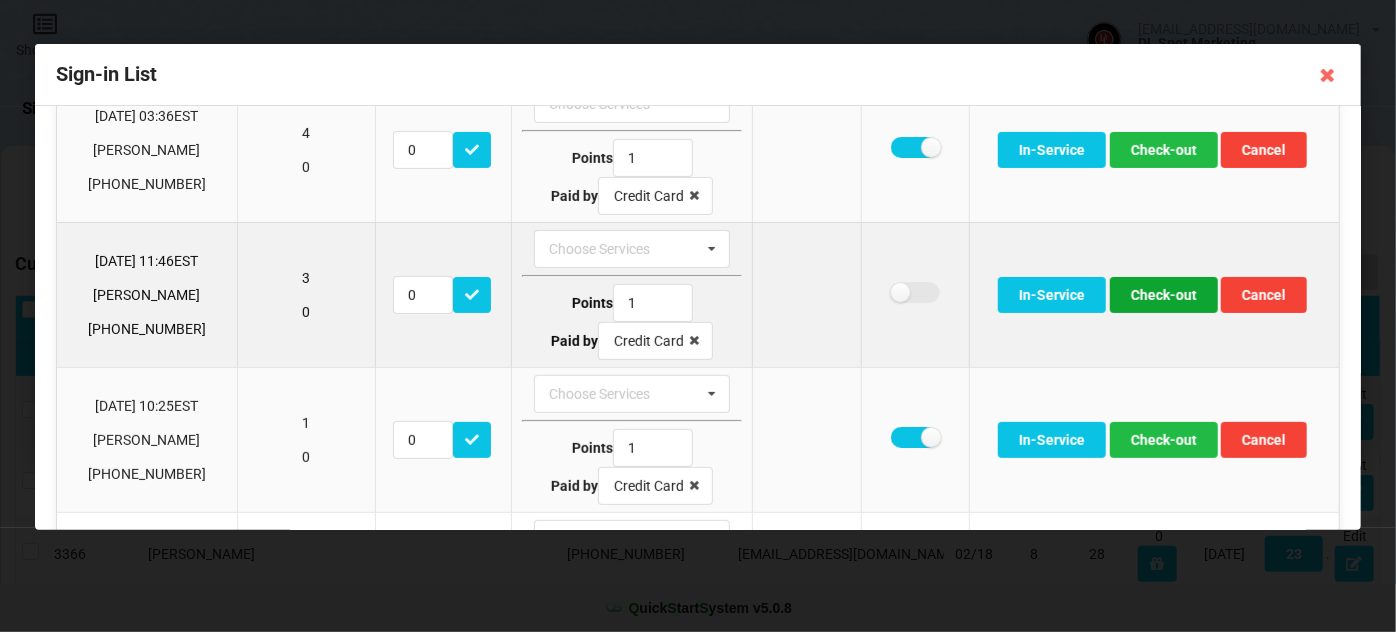 click on "Check-out" at bounding box center (1164, 295) 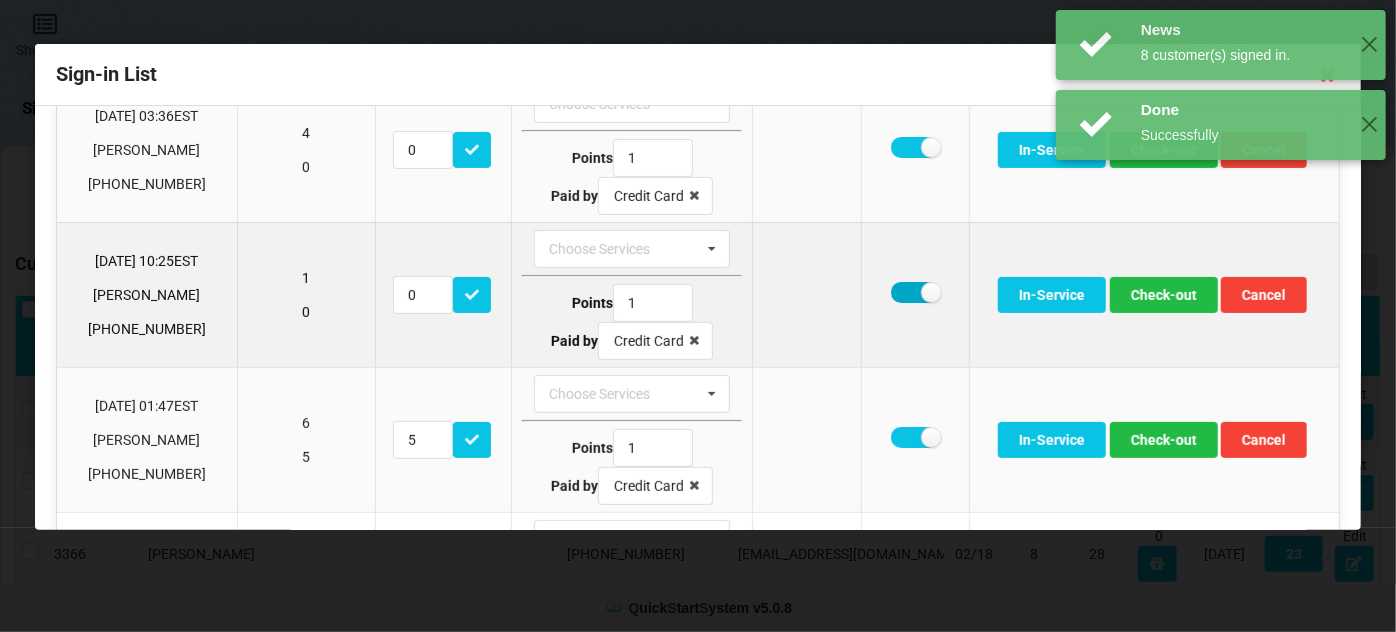 click at bounding box center [915, 292] 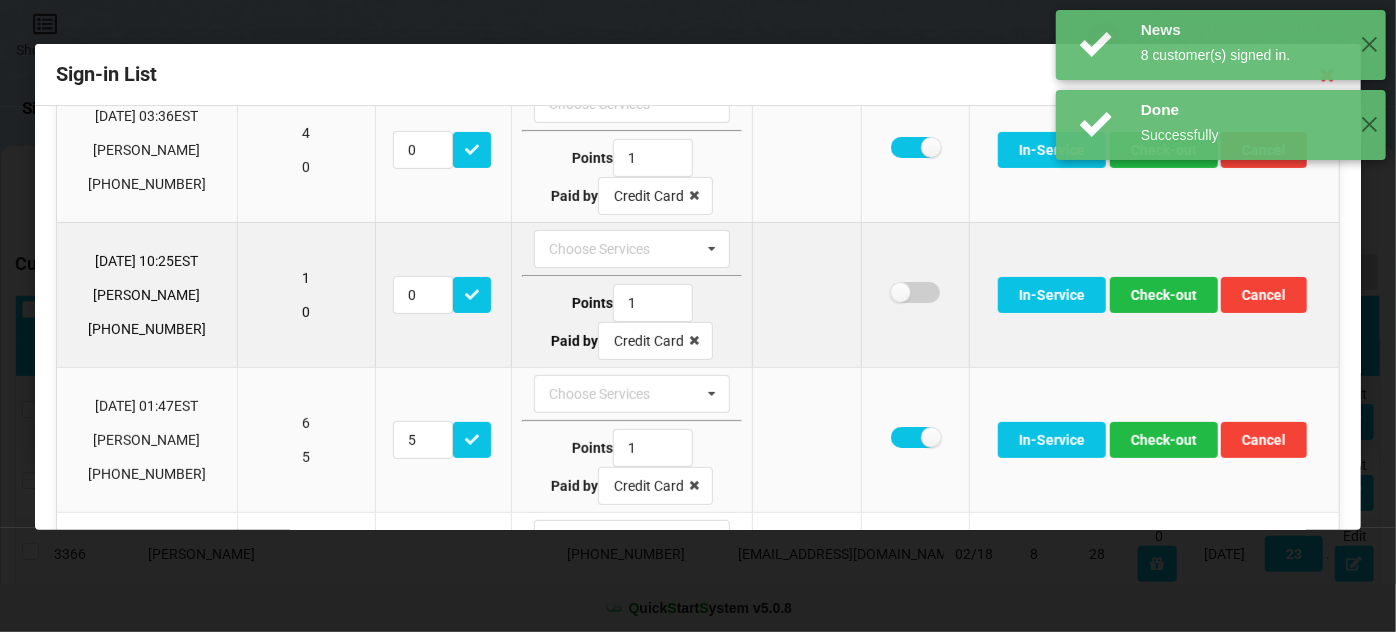 checkbox on "false" 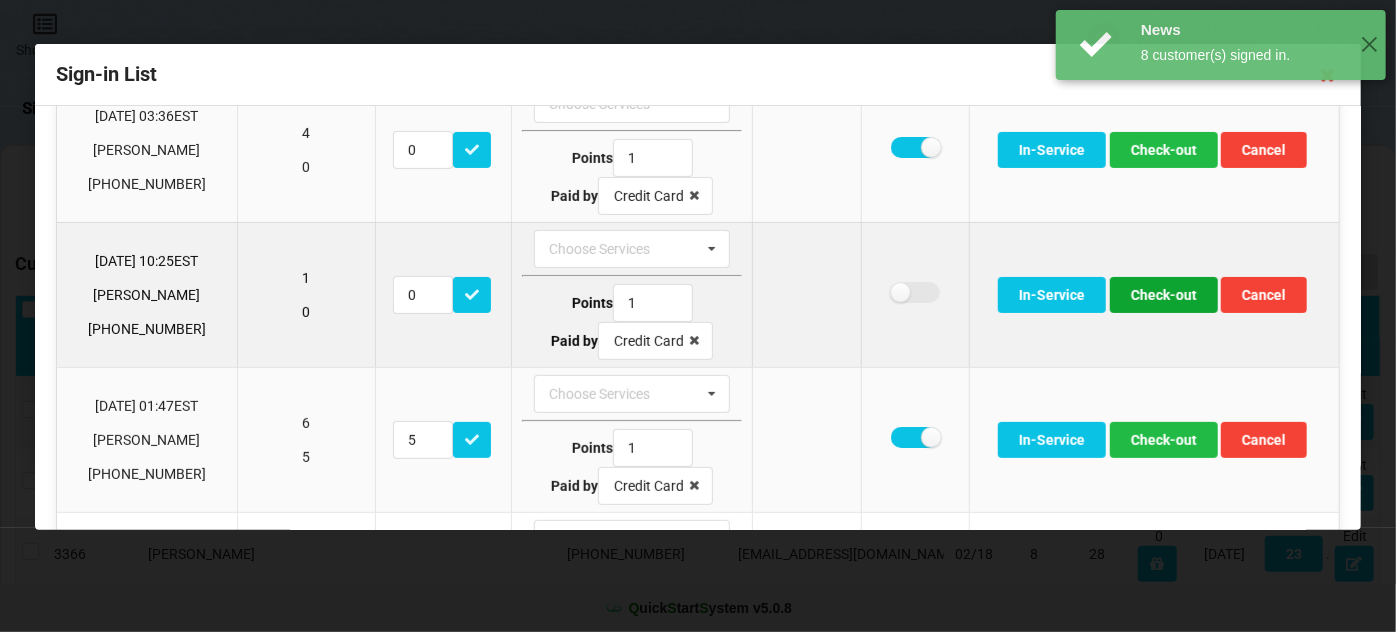 click on "Check-out" at bounding box center (1164, 295) 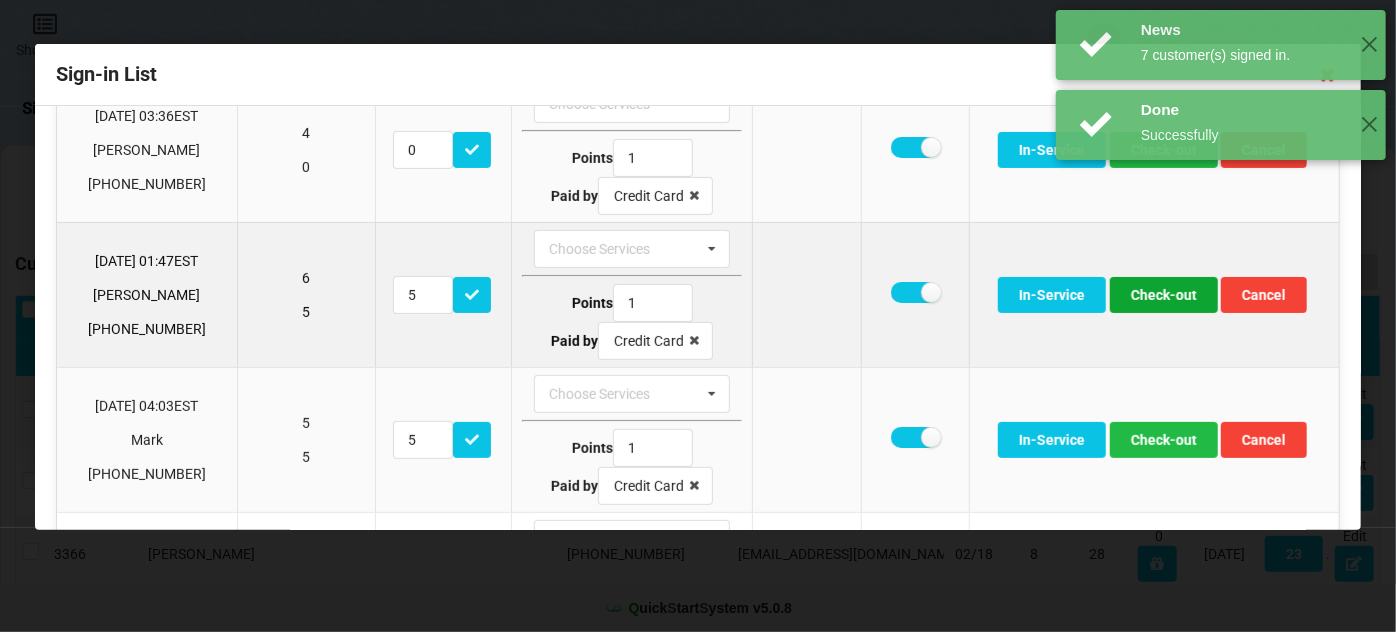 click on "Check-out" at bounding box center (1164, 295) 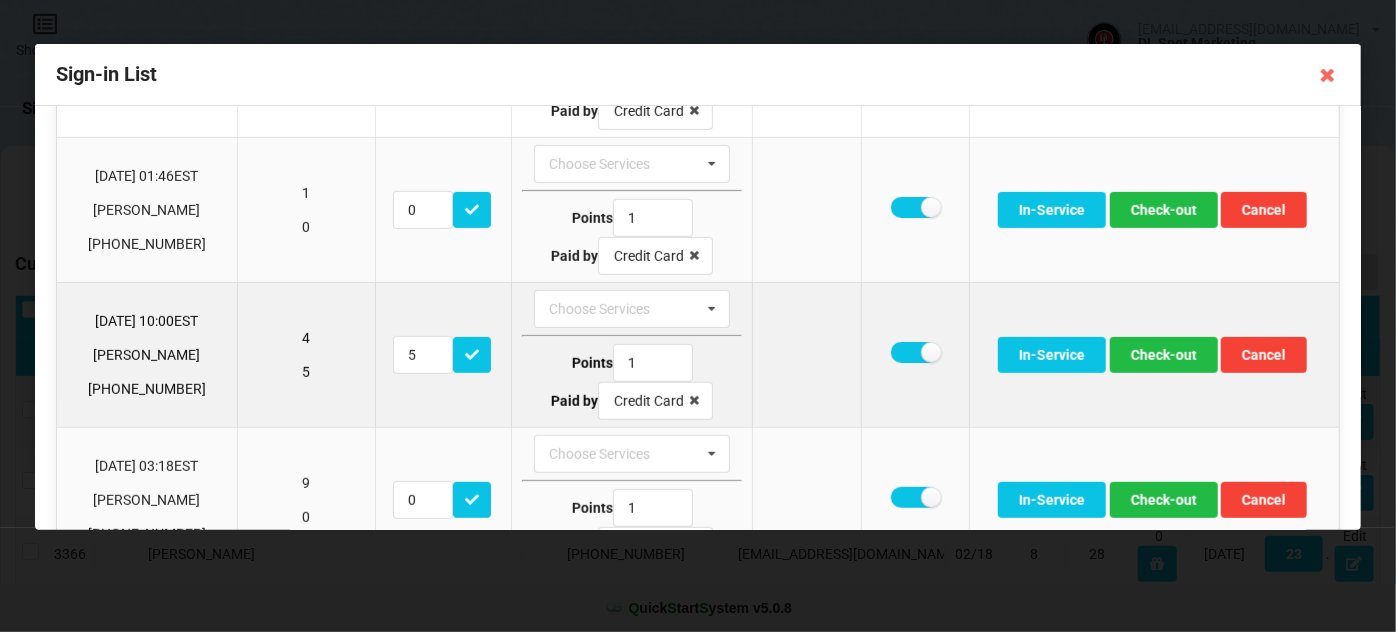 scroll, scrollTop: 485, scrollLeft: 0, axis: vertical 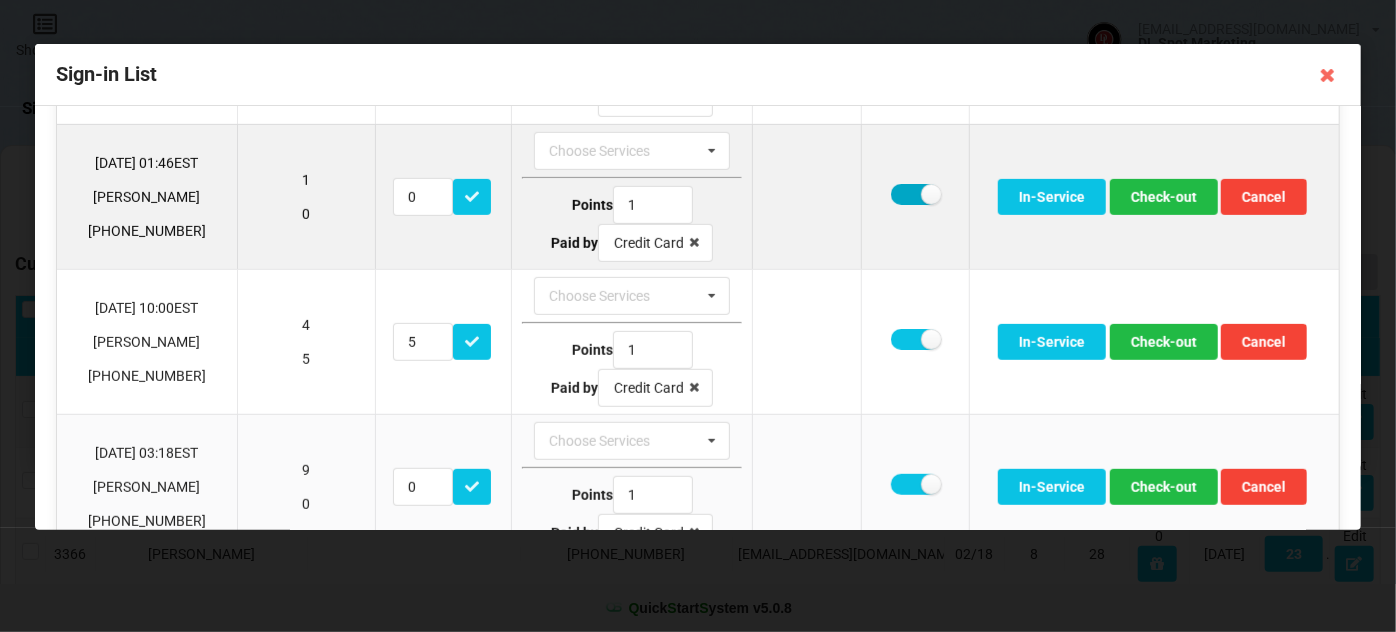 drag, startPoint x: 905, startPoint y: 186, endPoint x: 946, endPoint y: 203, distance: 44.38468 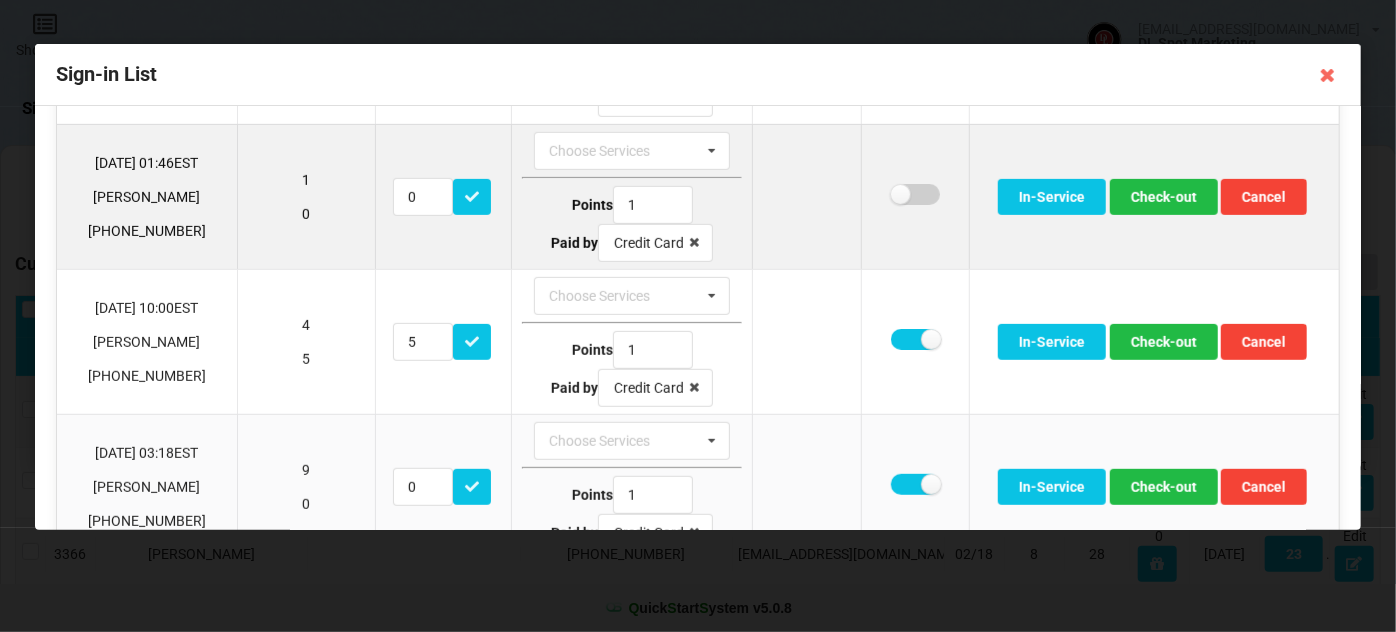 checkbox on "false" 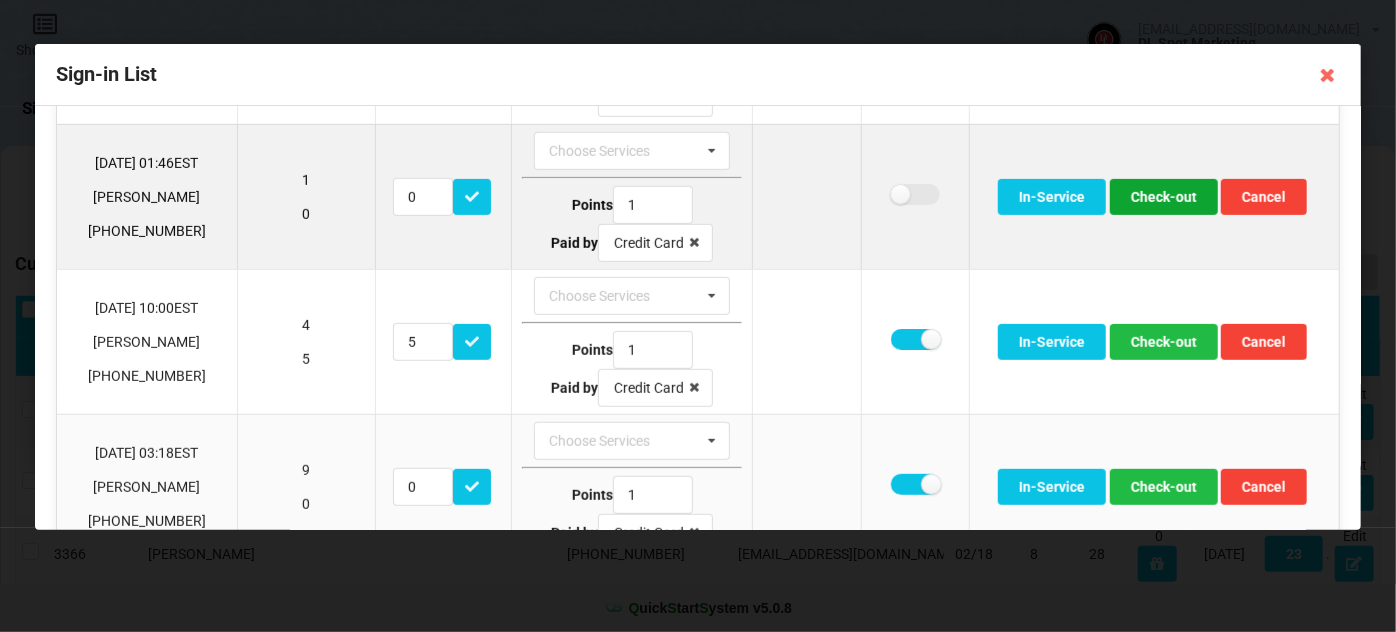click on "Check-out" at bounding box center [1164, 197] 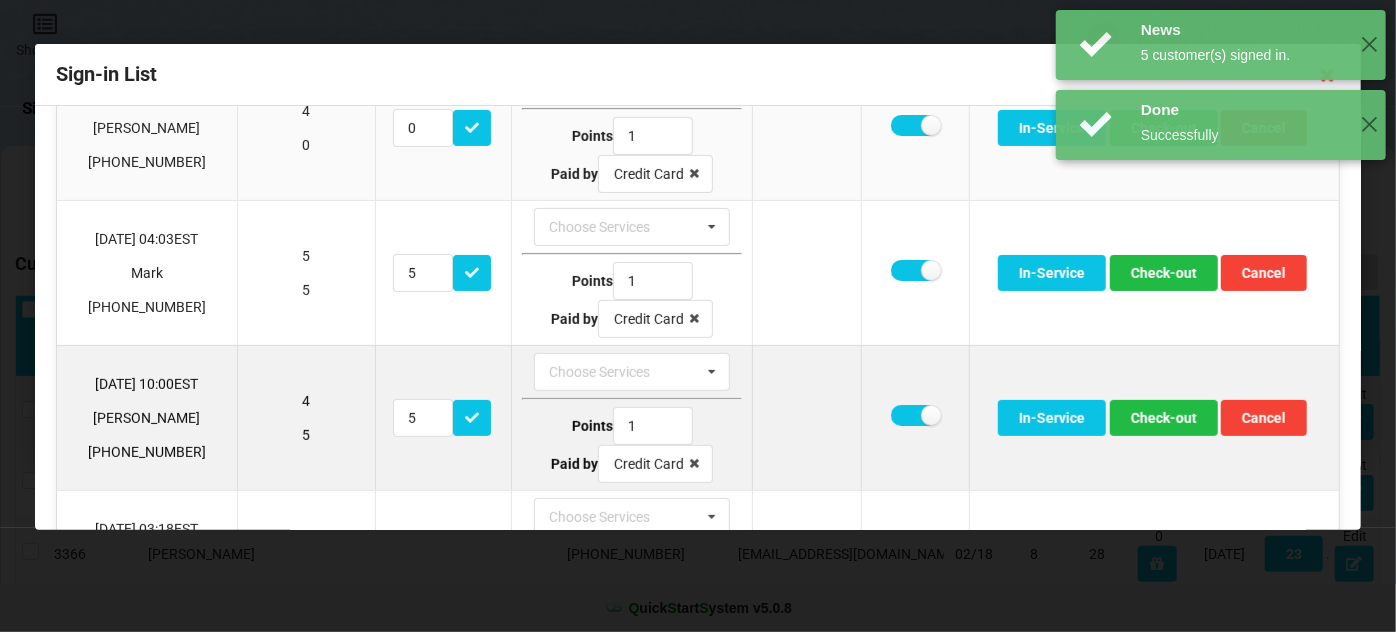 scroll, scrollTop: 263, scrollLeft: 0, axis: vertical 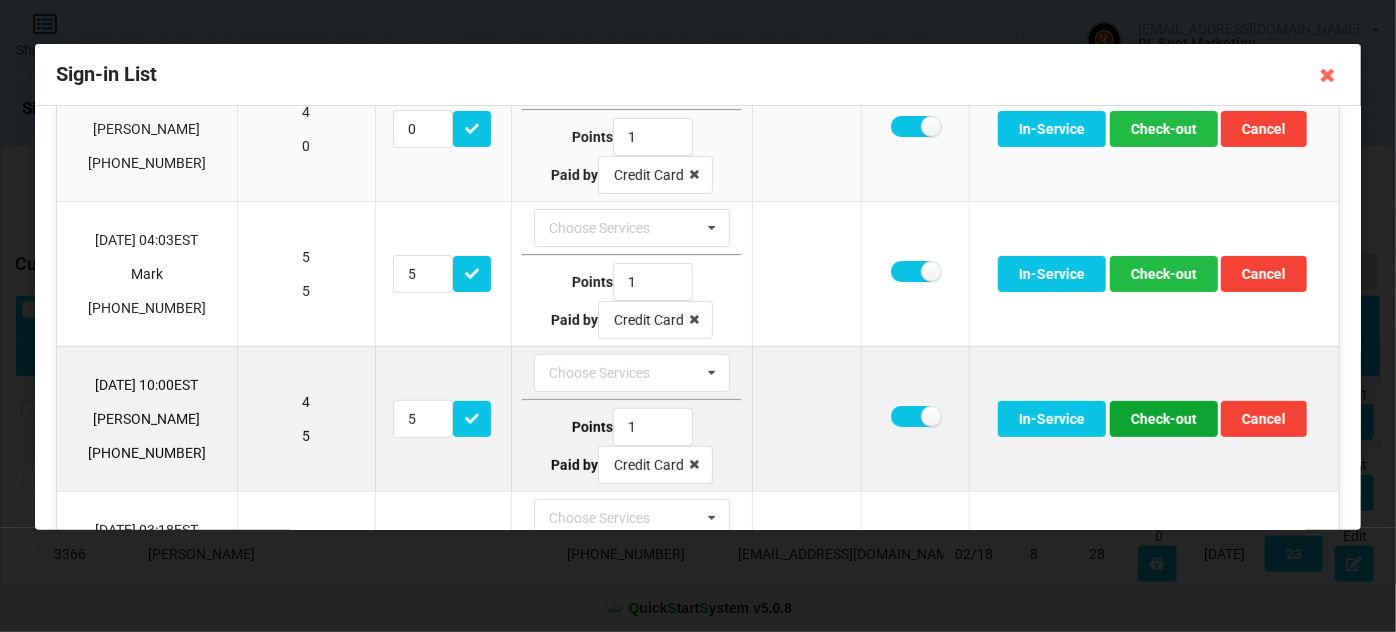 click on "Check-out" at bounding box center (1164, 419) 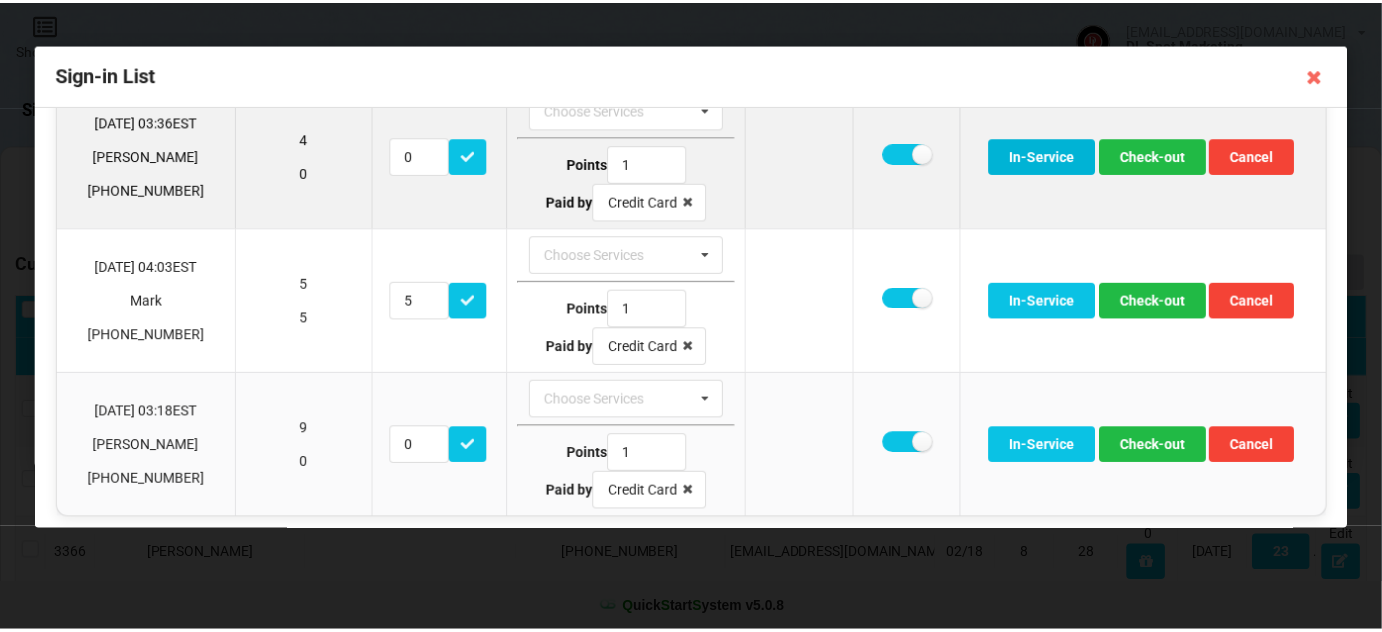 scroll, scrollTop: 240, scrollLeft: 0, axis: vertical 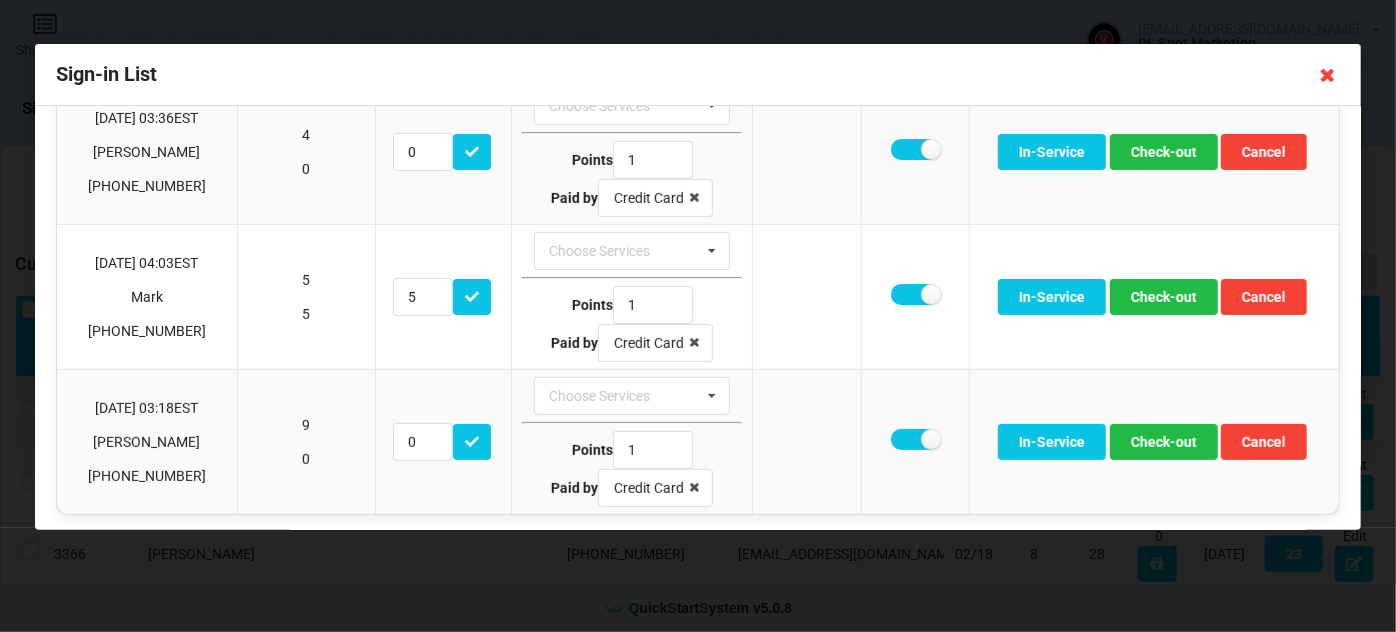 click at bounding box center [1328, 75] 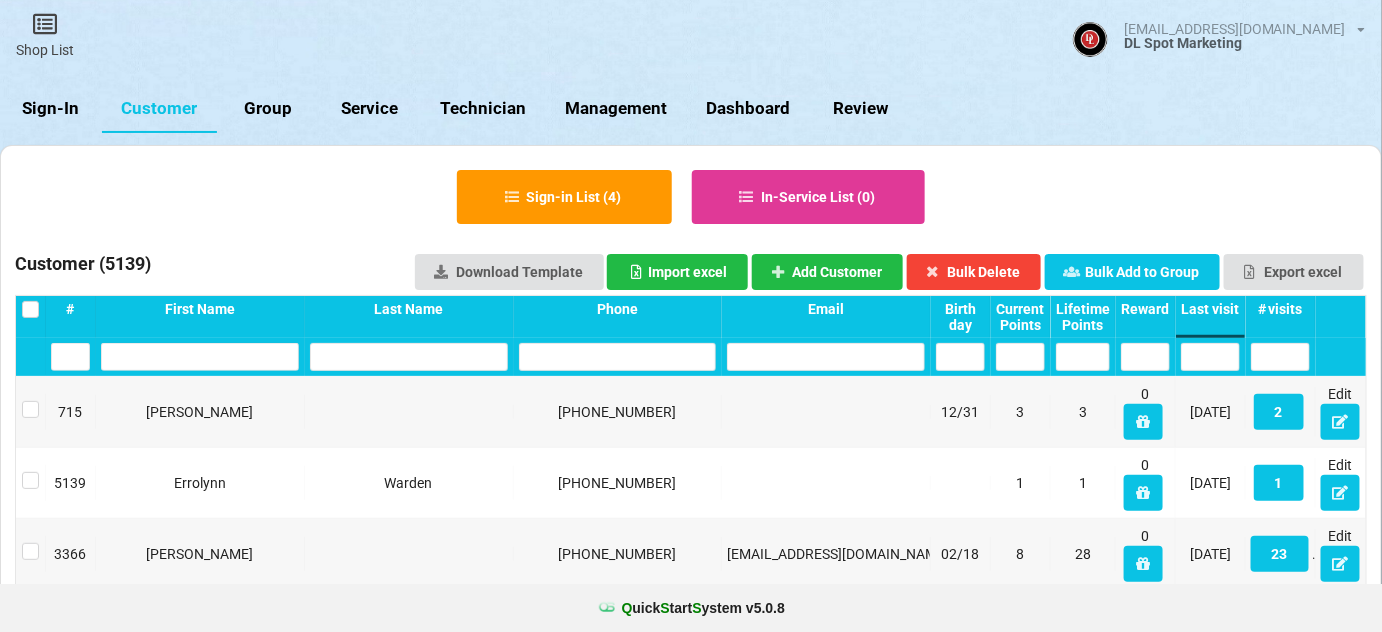 click on "Sign-In" at bounding box center (51, 109) 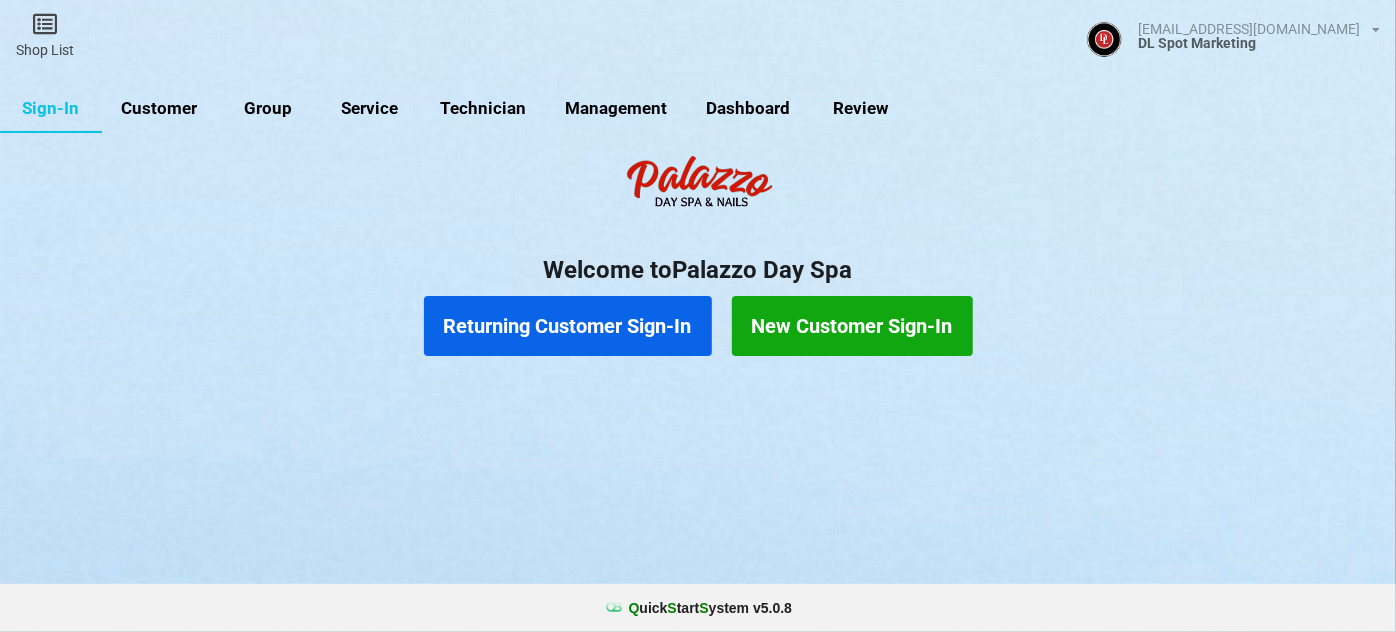 click on "Customer" at bounding box center (159, 109) 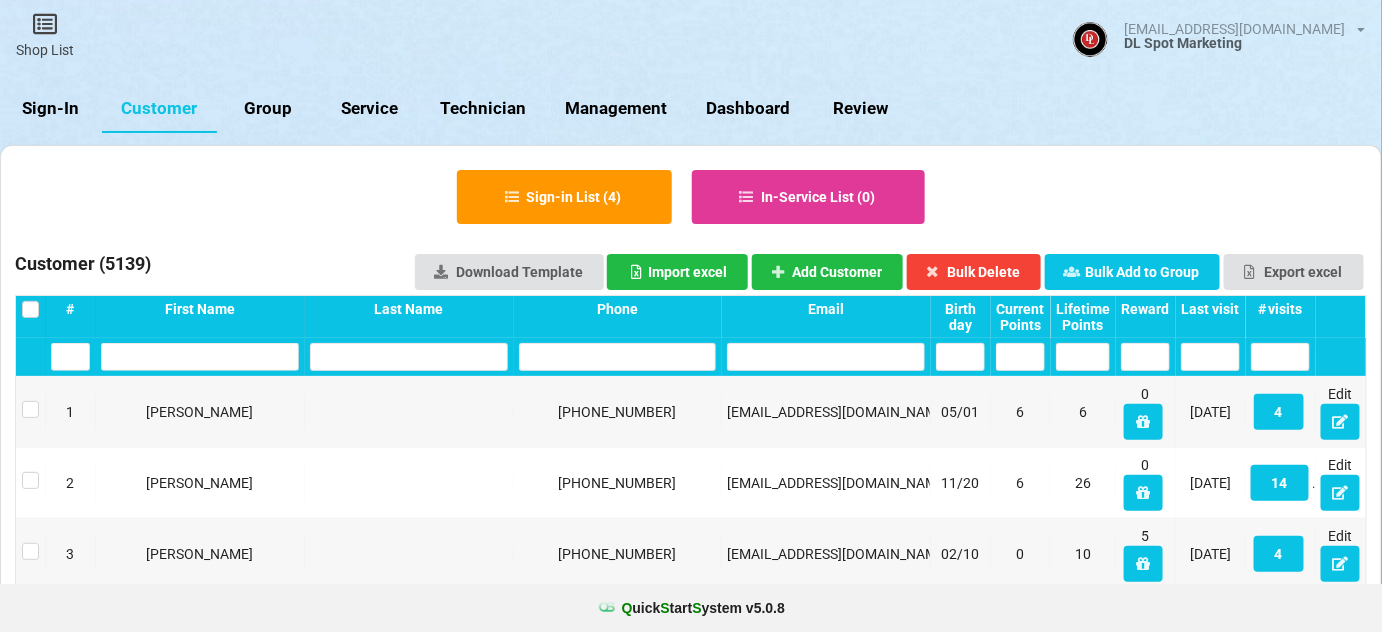 click at bounding box center (618, 357) 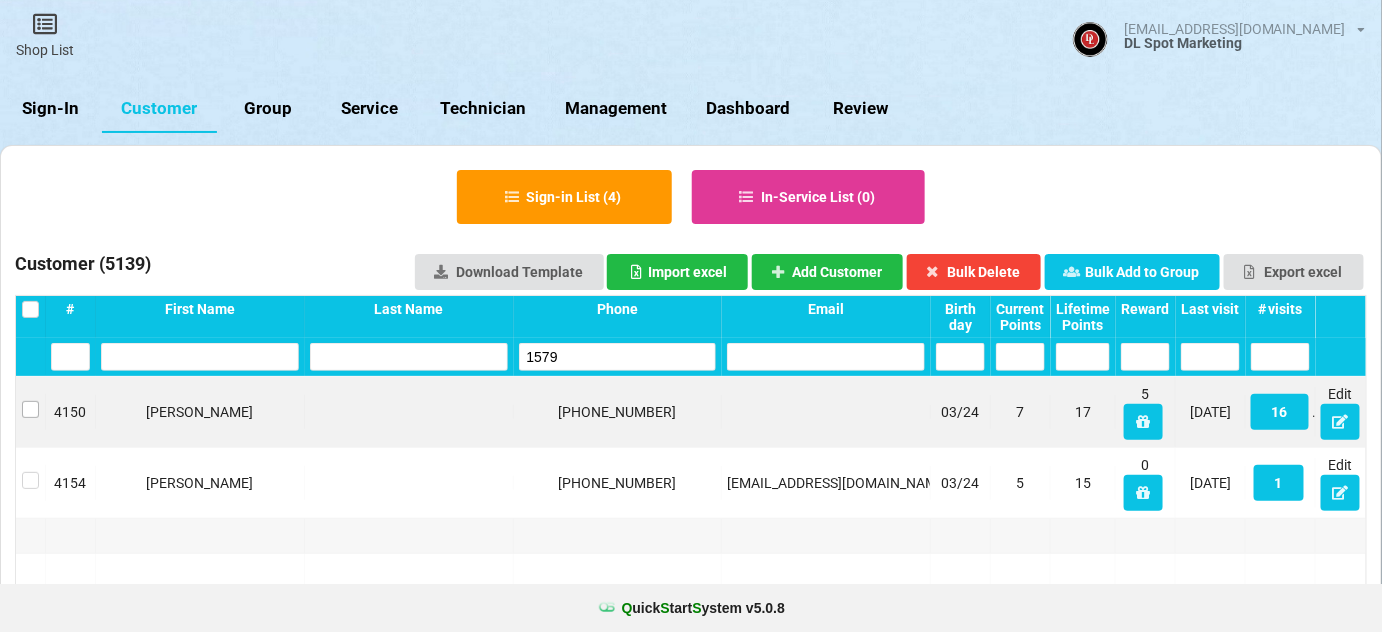 type on "1579" 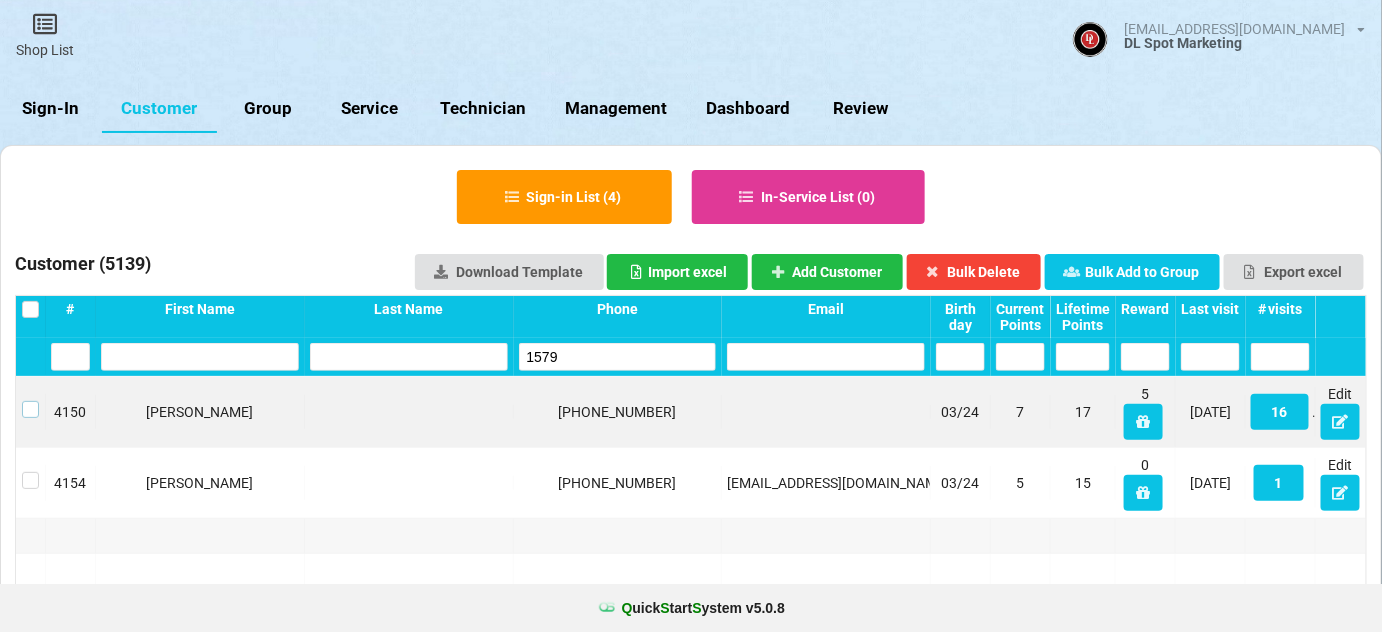 click at bounding box center [30, 401] 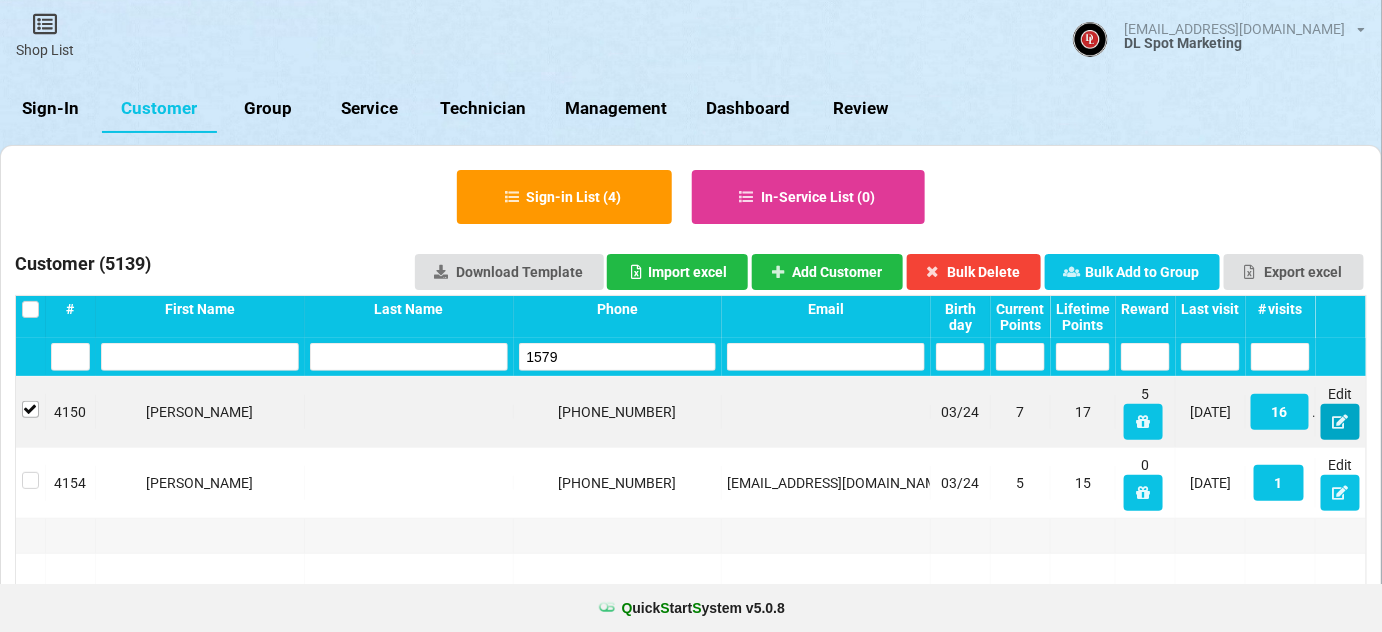 click at bounding box center (1340, 421) 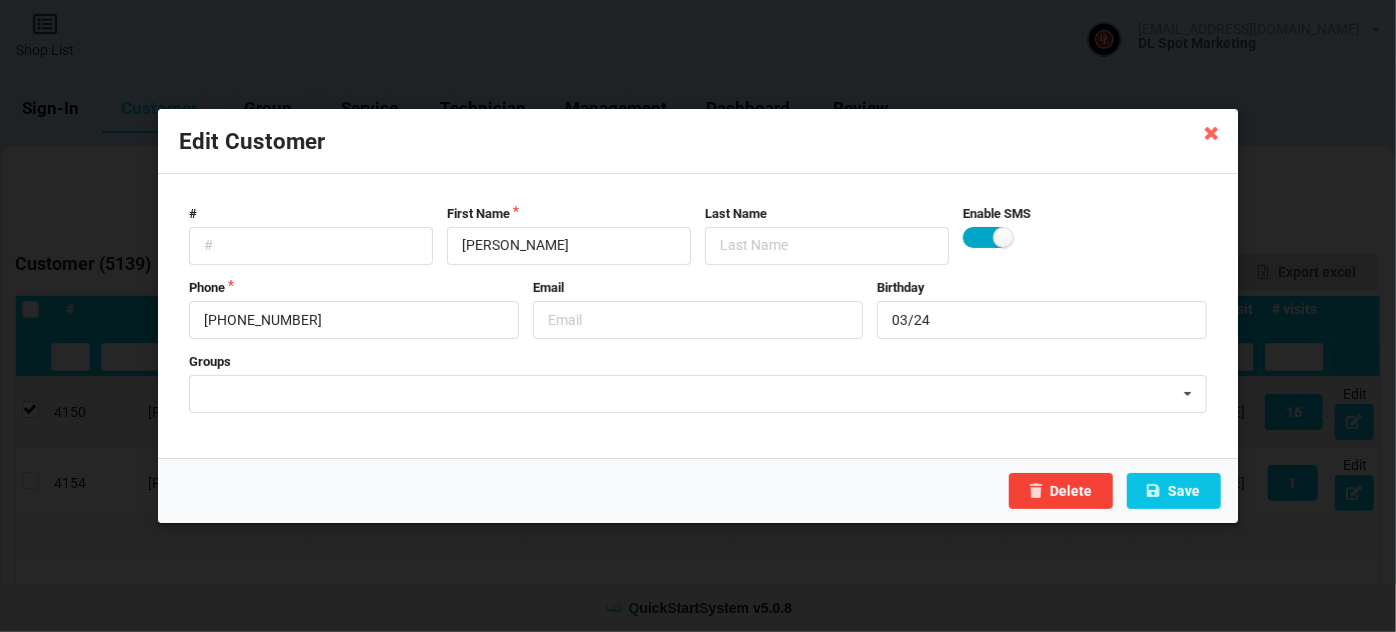 click at bounding box center (987, 237) 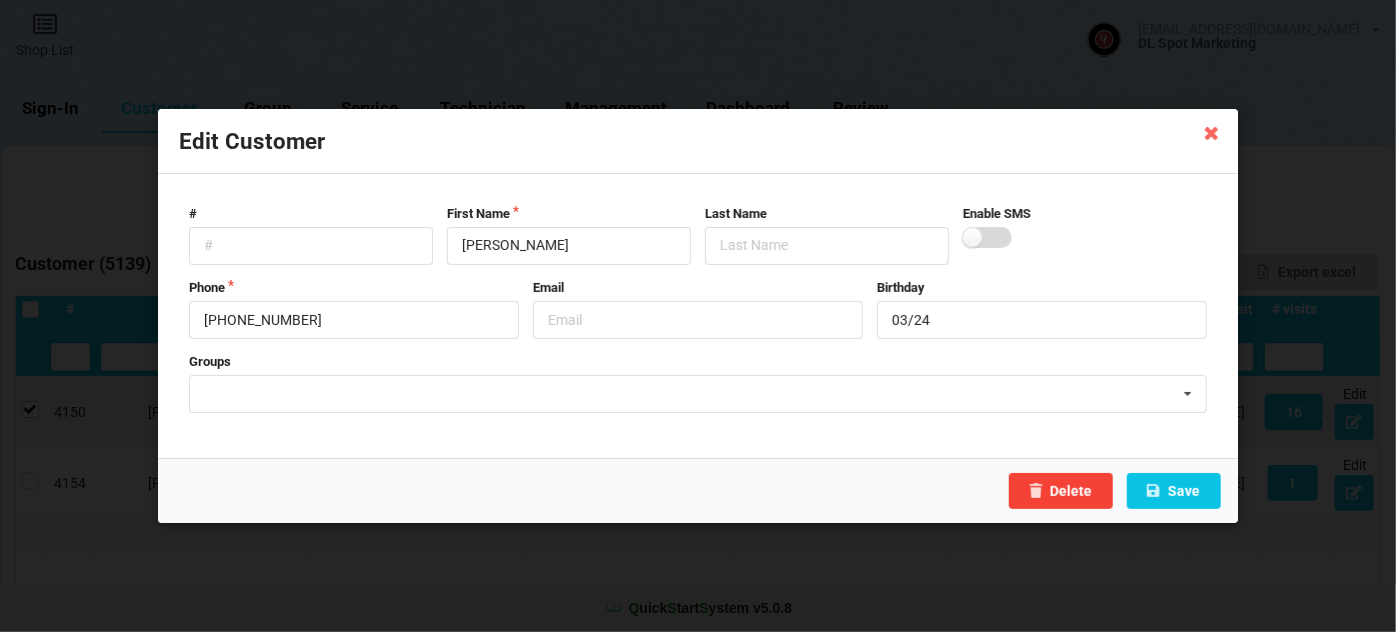 checkbox on "false" 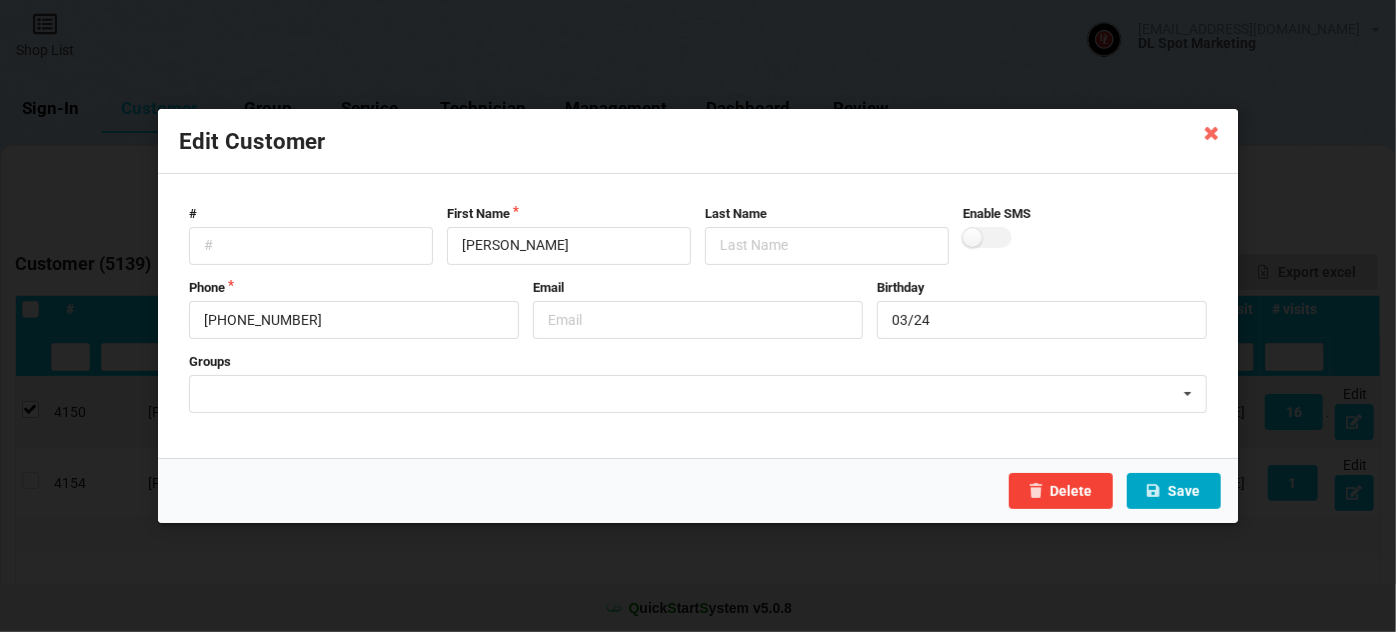 click on "Save" at bounding box center [1174, 491] 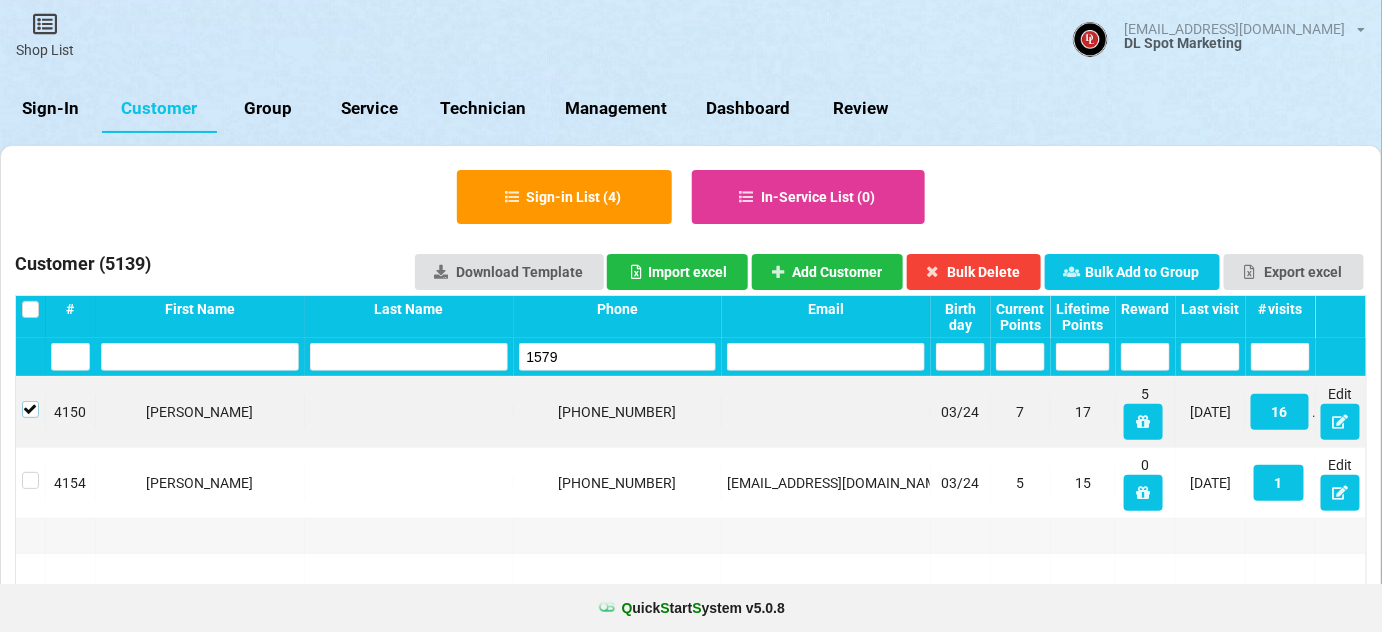 click at bounding box center [30, 401] 